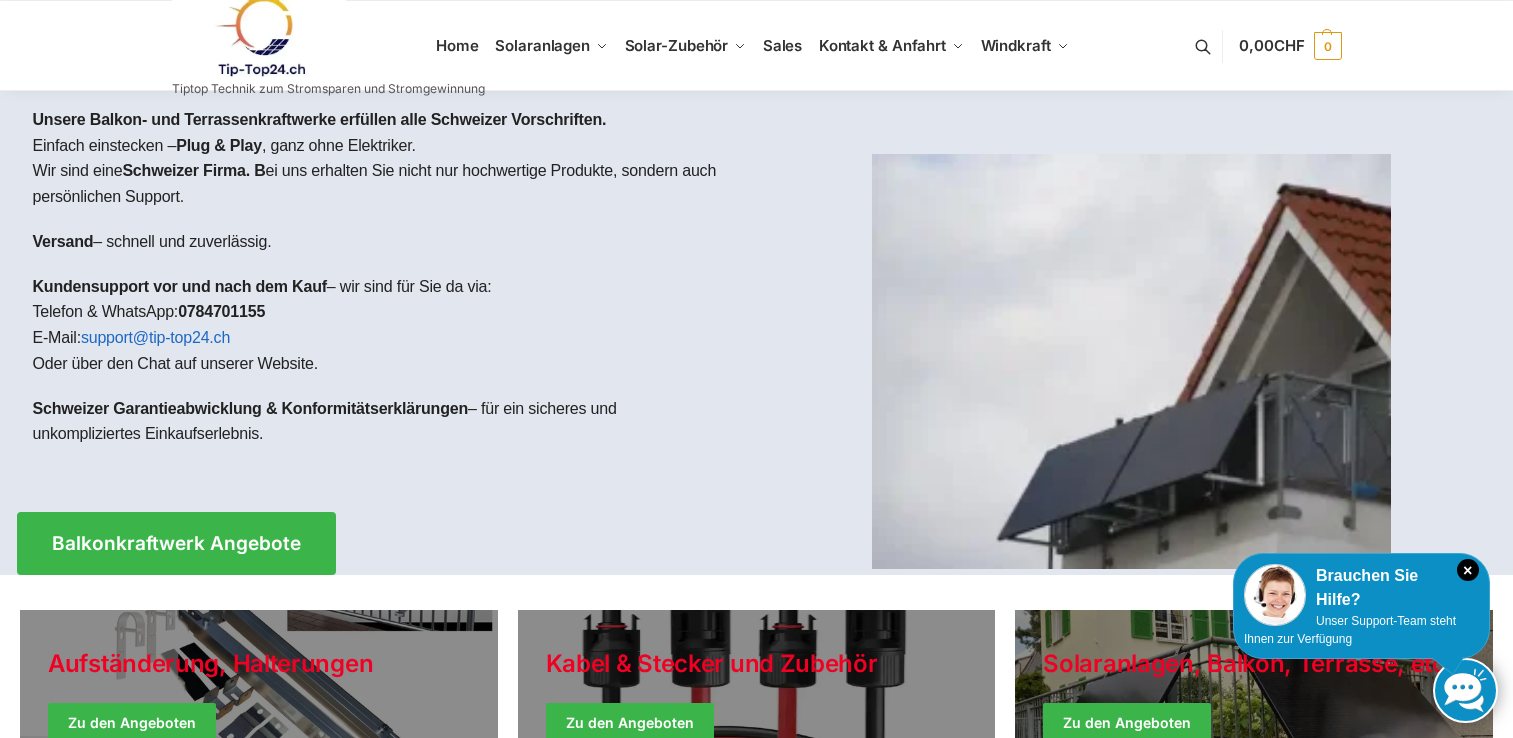 scroll, scrollTop: 0, scrollLeft: 0, axis: both 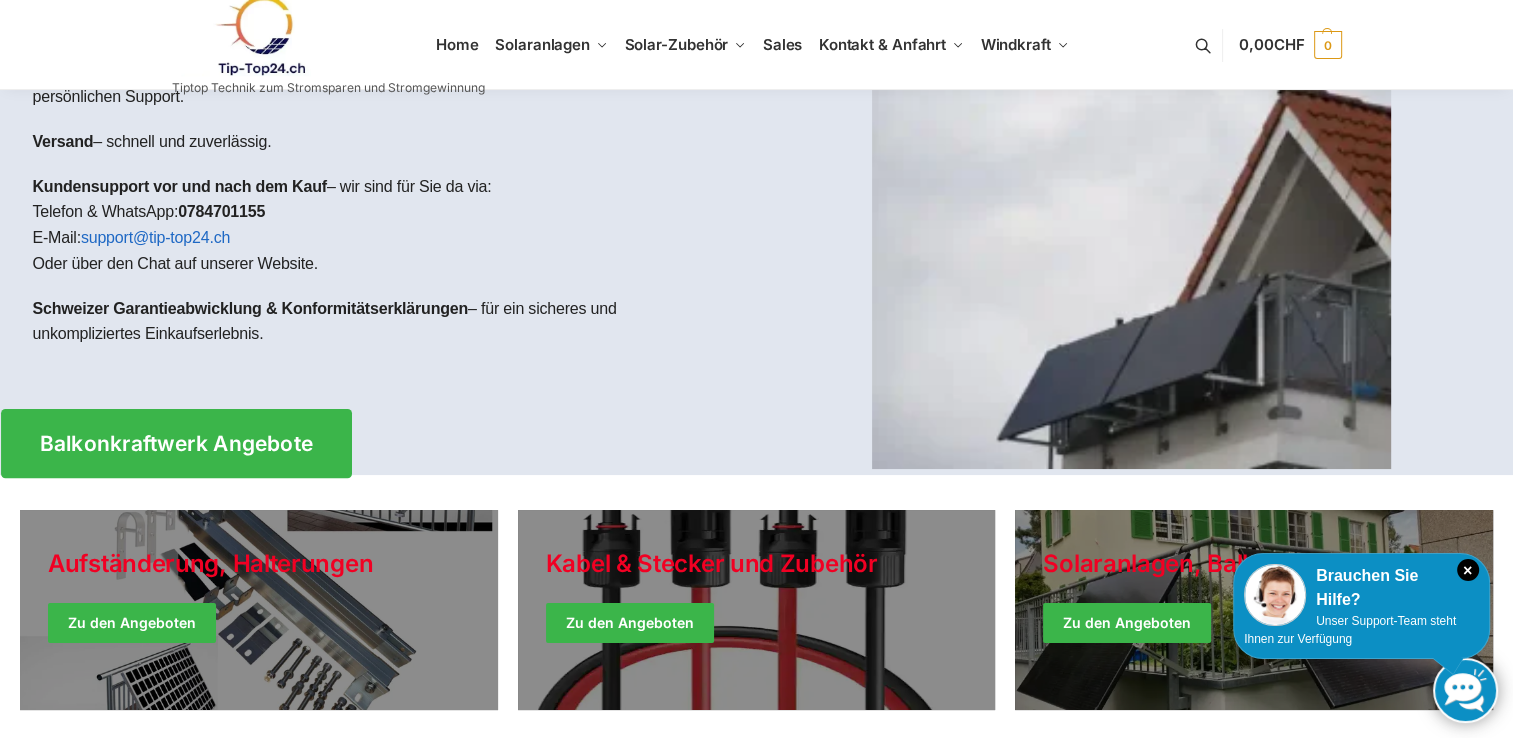 click on "Balkonkraftwerk Angebote" at bounding box center [176, 443] 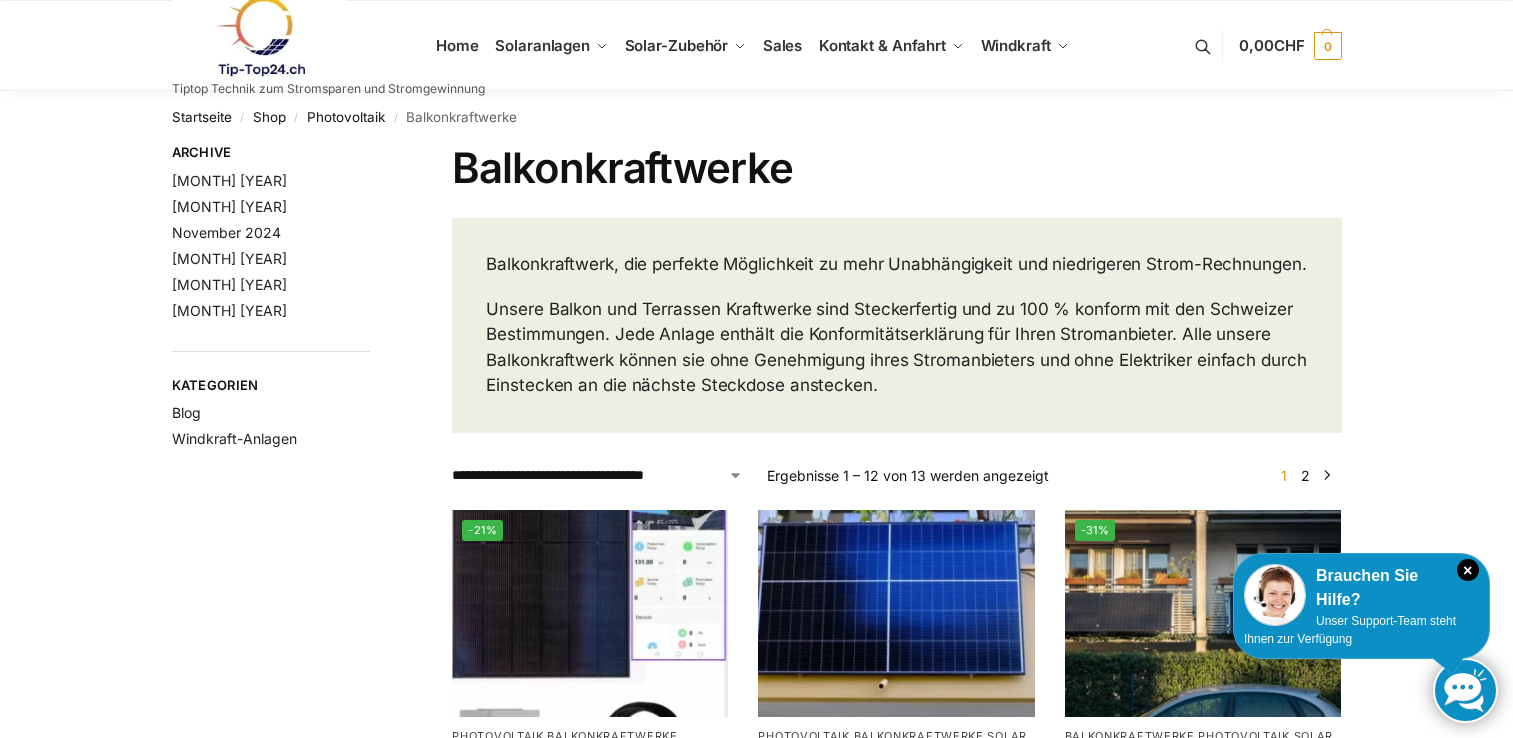 scroll, scrollTop: 0, scrollLeft: 0, axis: both 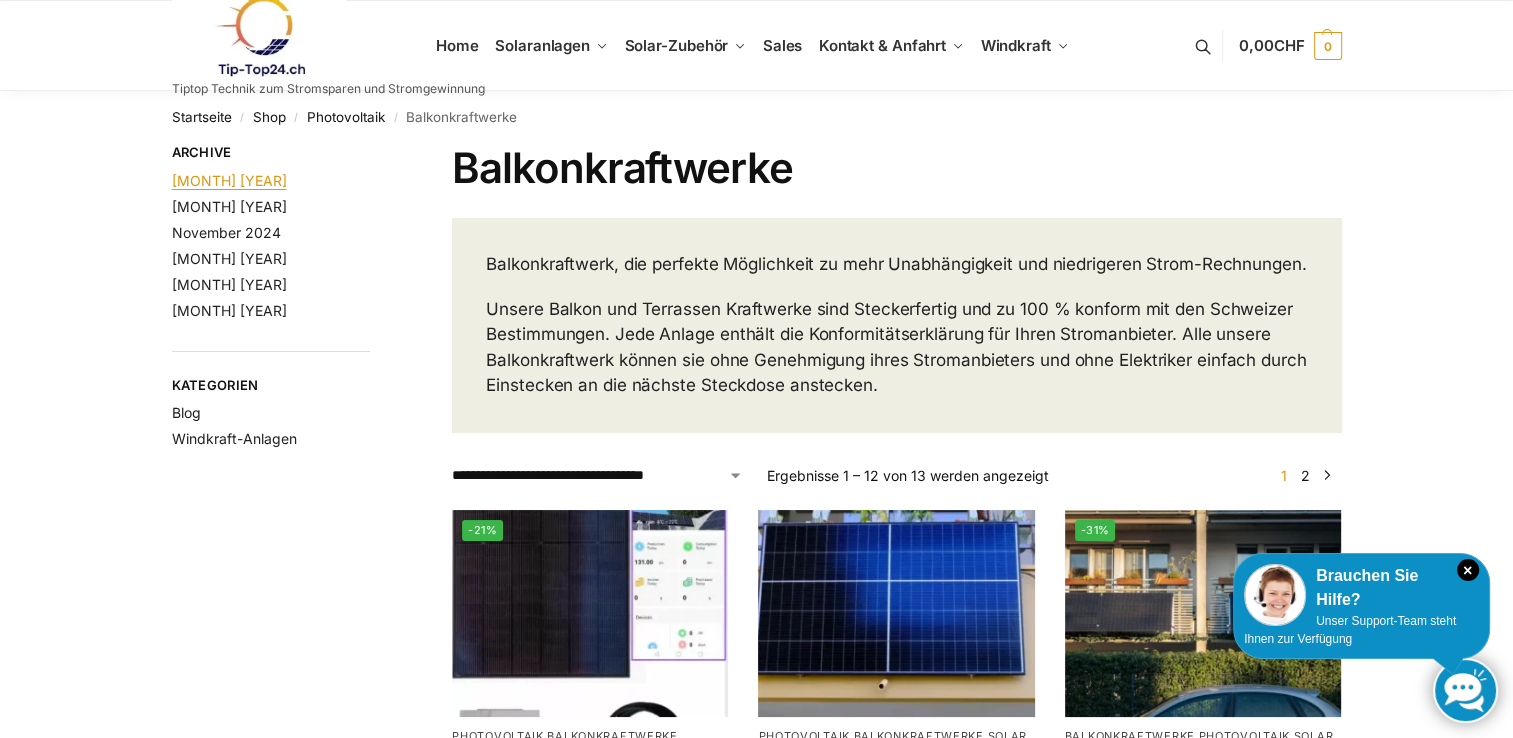 click on "[MONTH] [YEAR]" at bounding box center (229, 180) 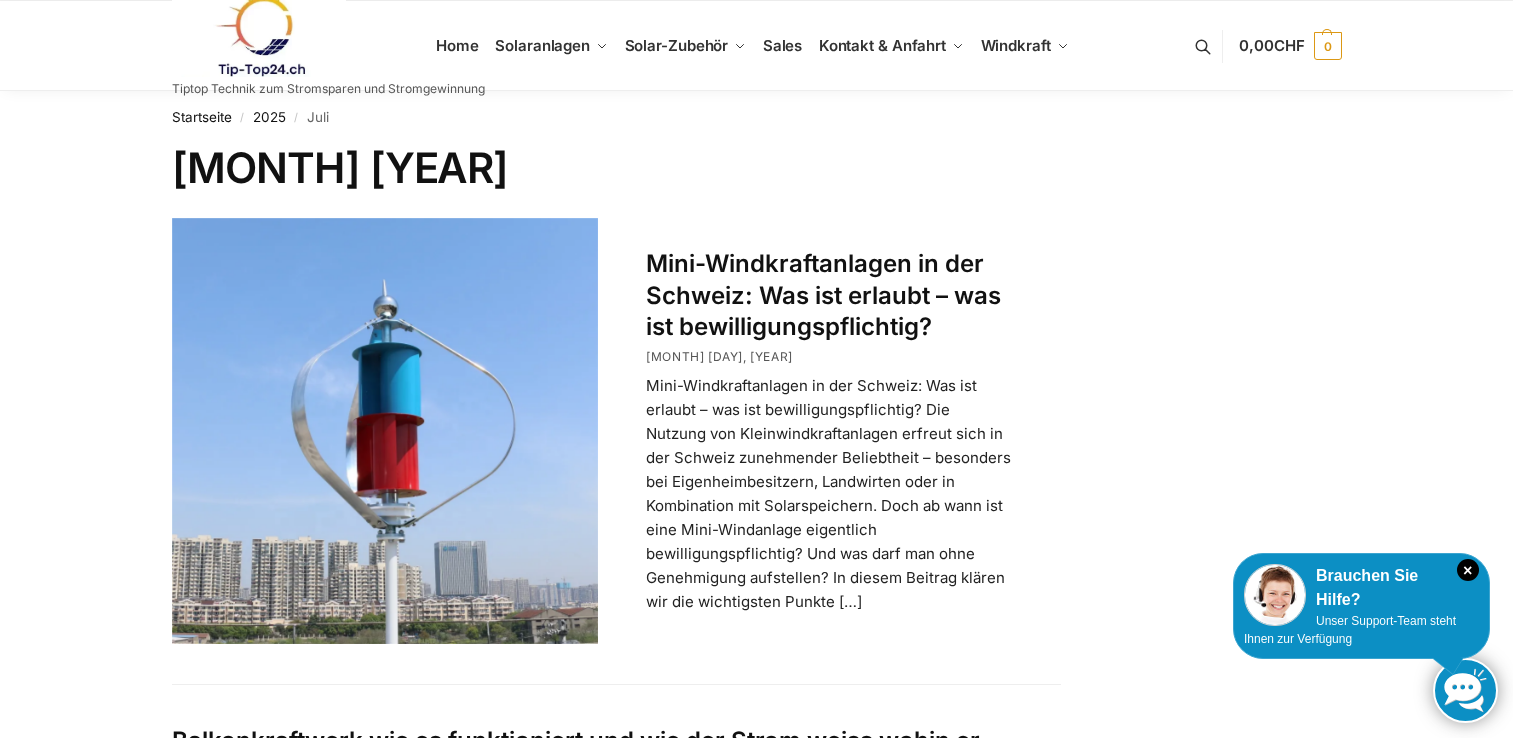 scroll, scrollTop: 0, scrollLeft: 0, axis: both 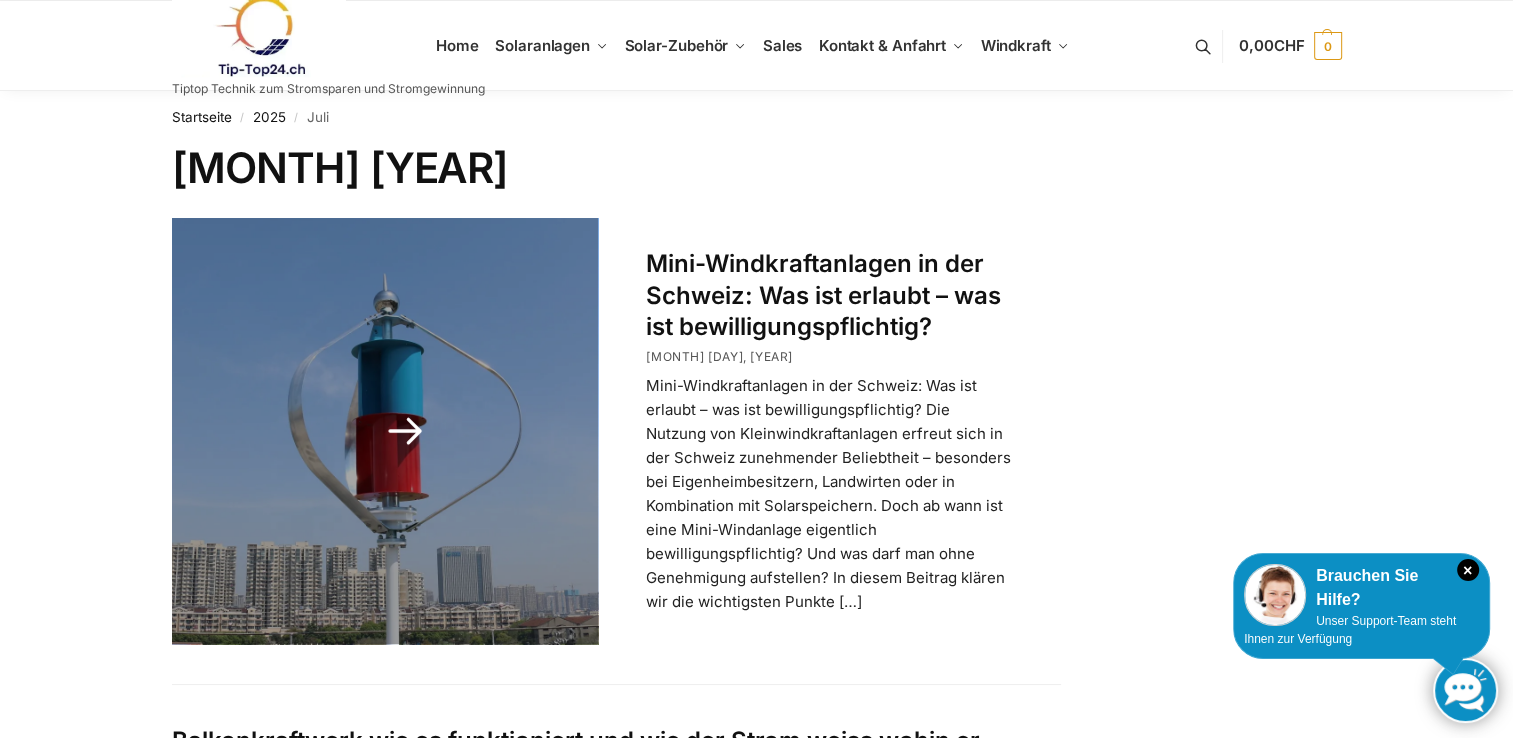 click at bounding box center [385, 431] 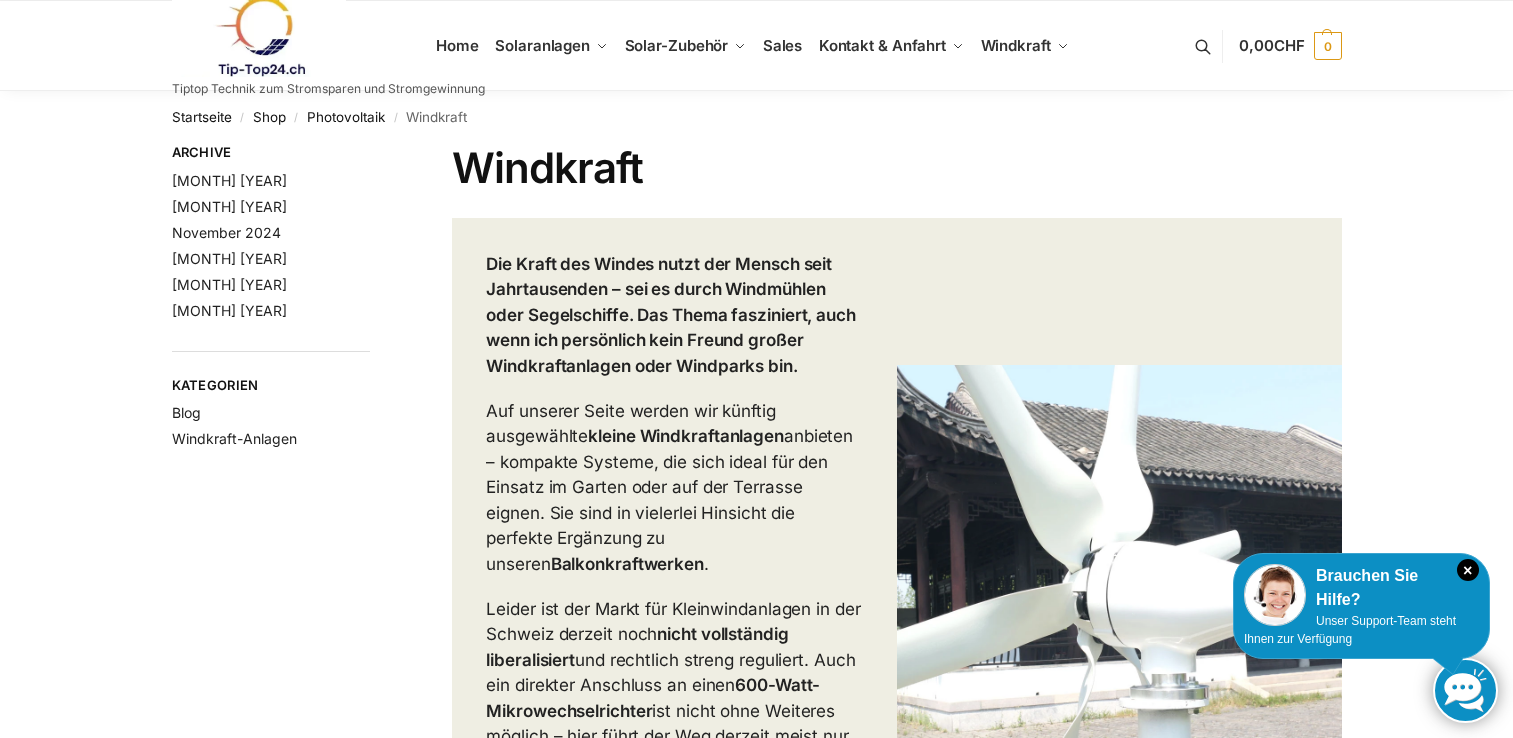 scroll, scrollTop: 0, scrollLeft: 0, axis: both 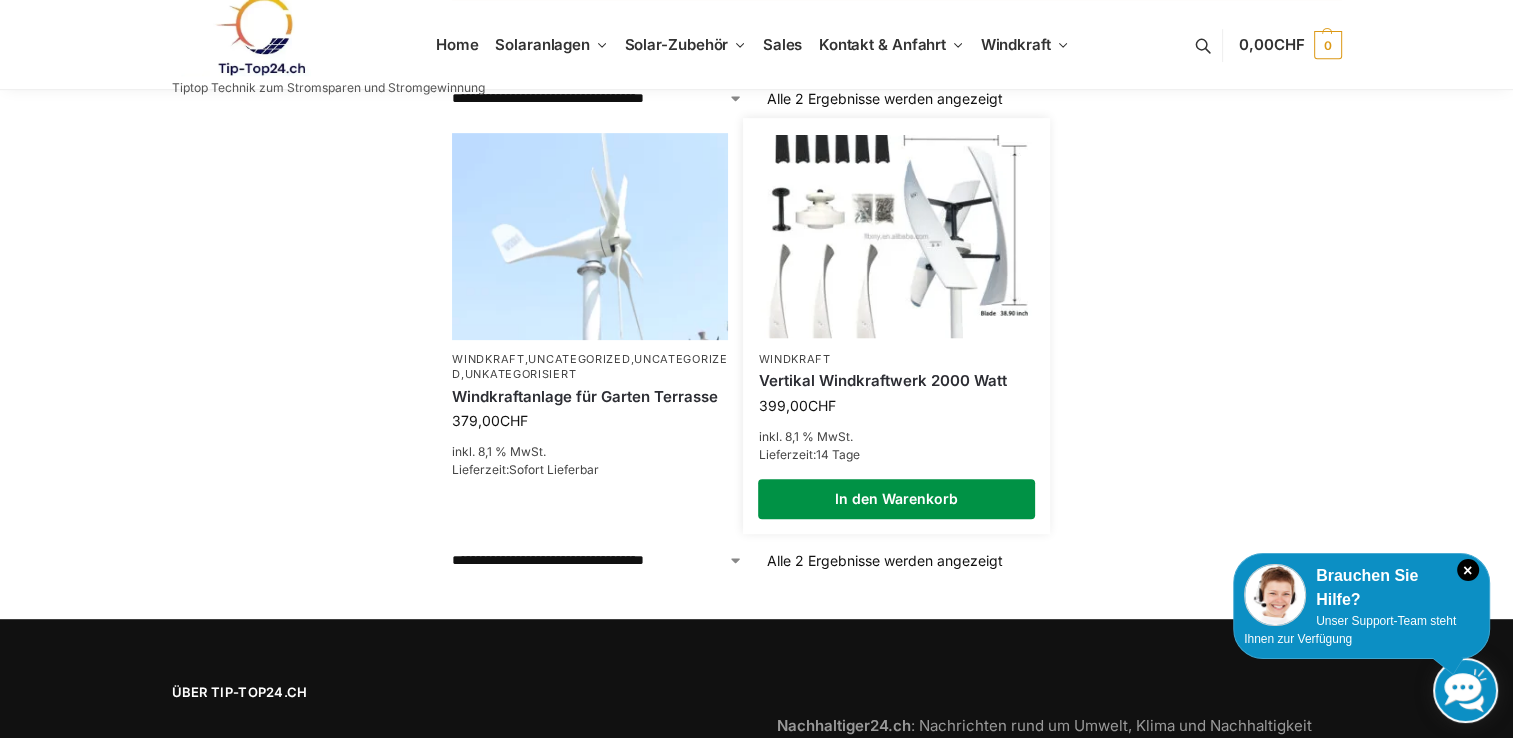 click on "In den Warenkorb" at bounding box center [896, 499] 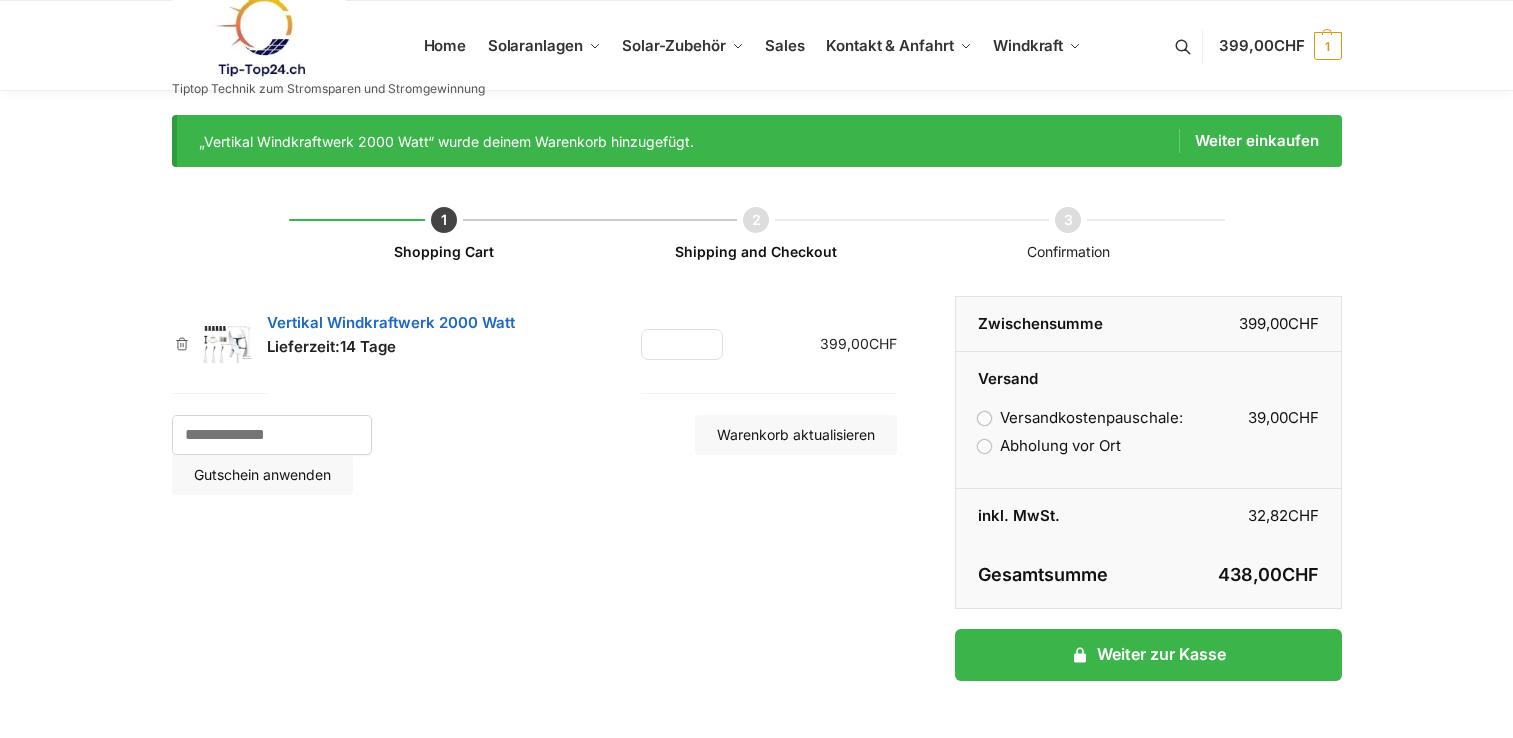 scroll, scrollTop: 0, scrollLeft: 0, axis: both 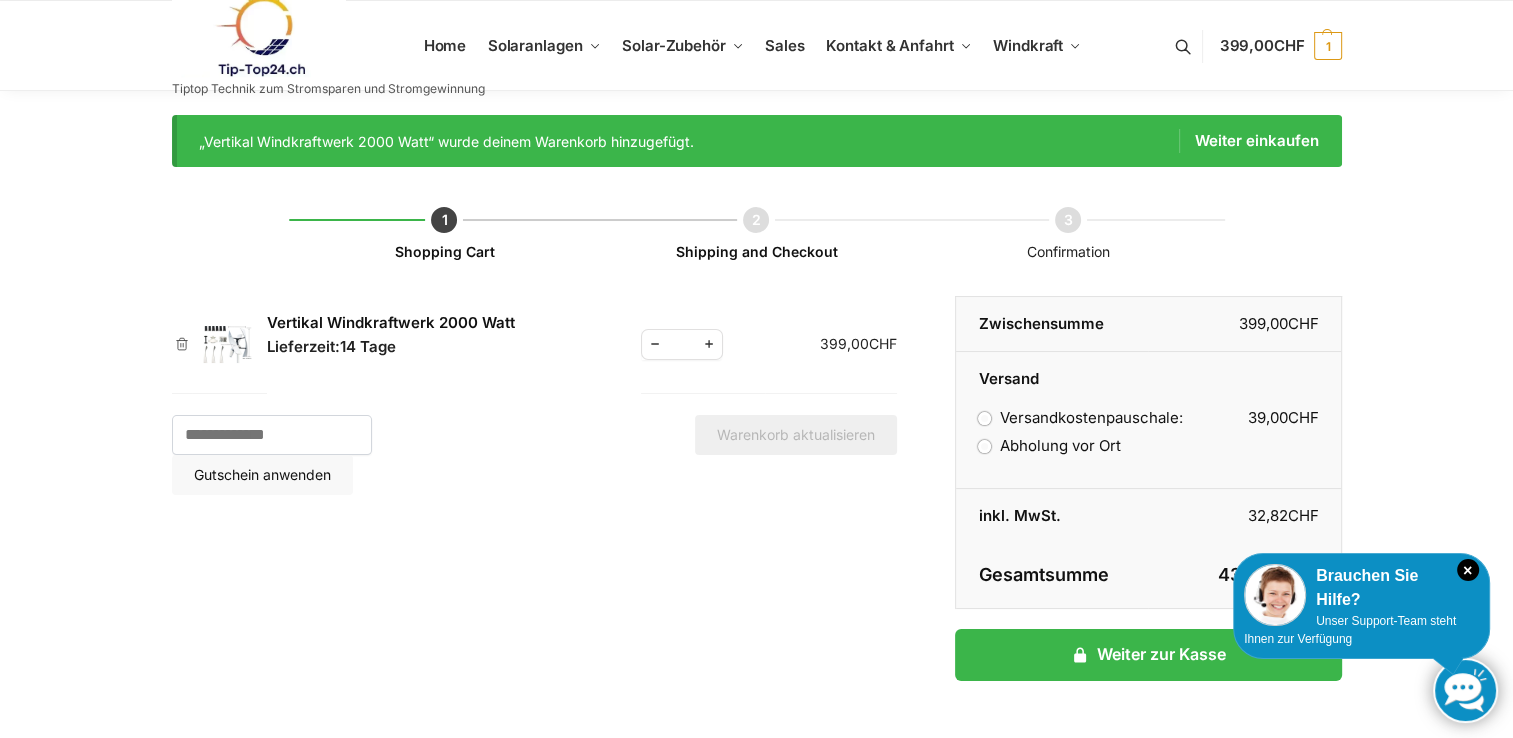 click on "Vertikal Windkraftwerk 2000 Watt" at bounding box center (391, 322) 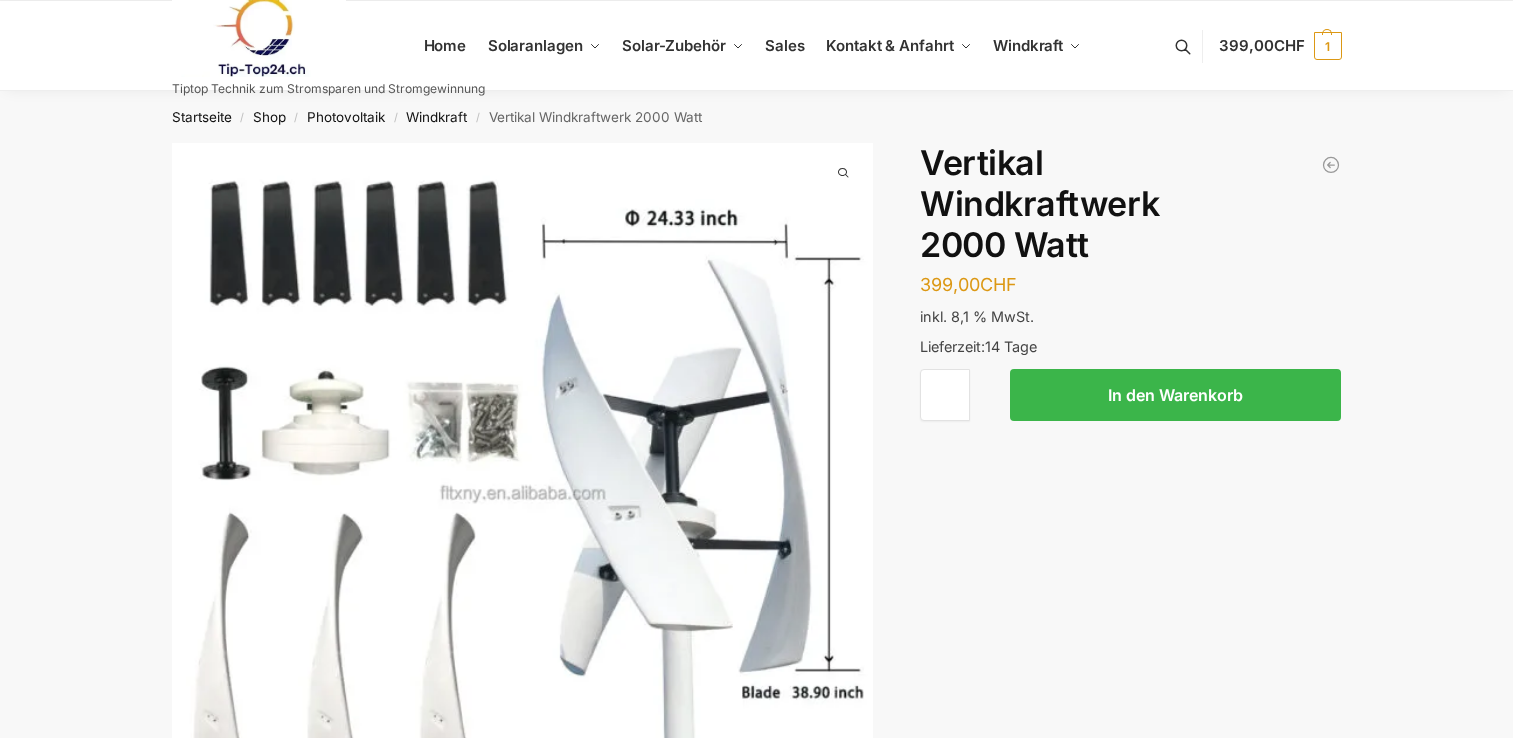 scroll, scrollTop: 0, scrollLeft: 0, axis: both 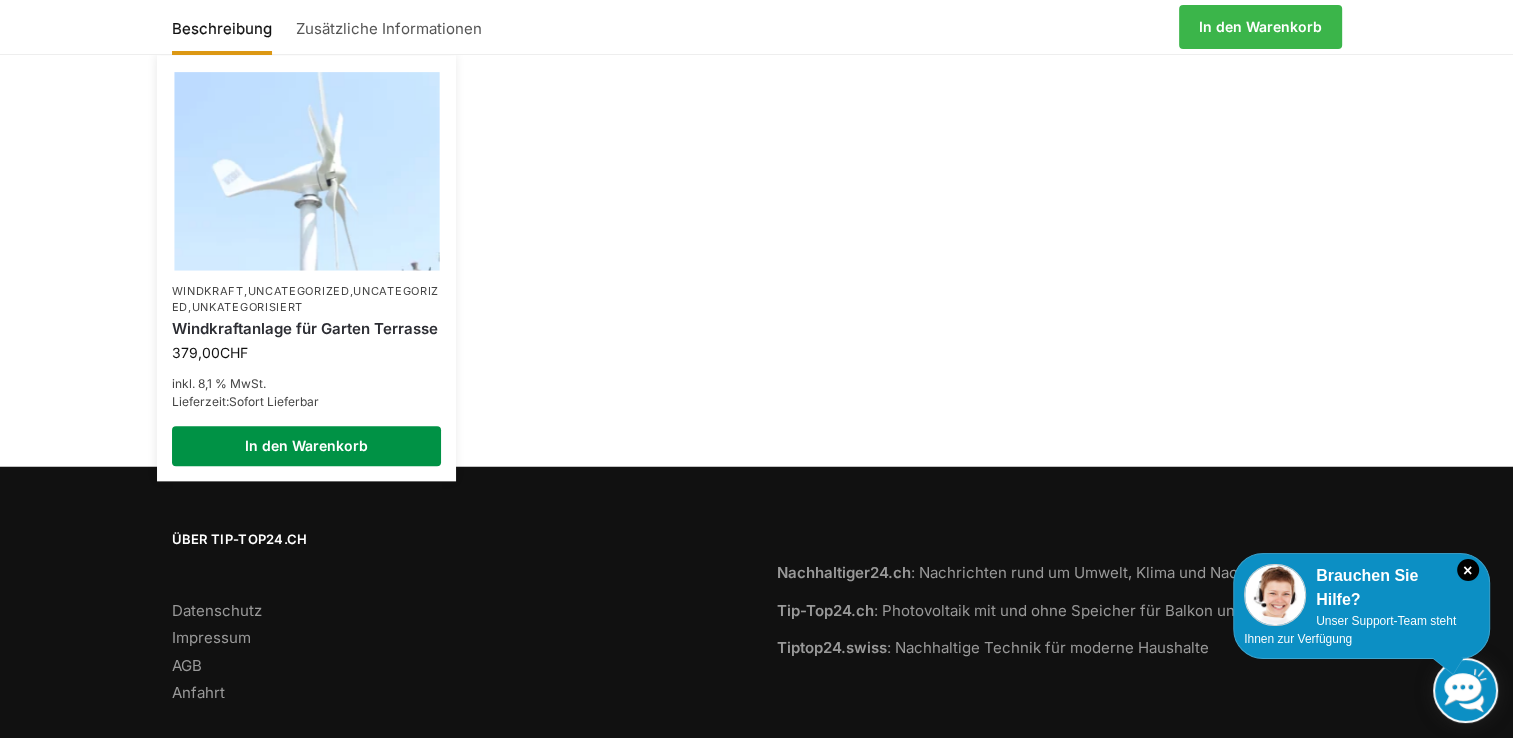 click on "In den Warenkorb" at bounding box center (307, 446) 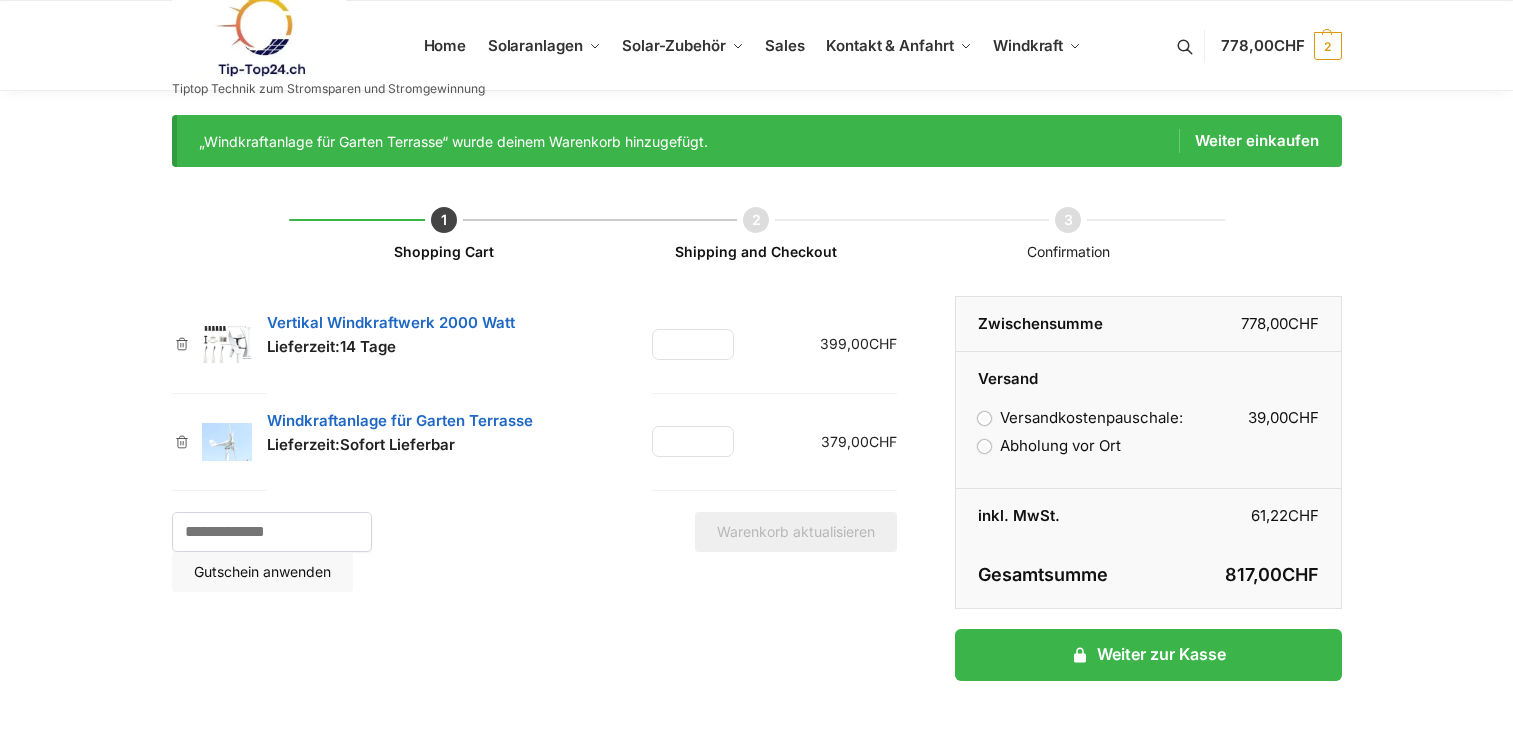 scroll, scrollTop: 0, scrollLeft: 0, axis: both 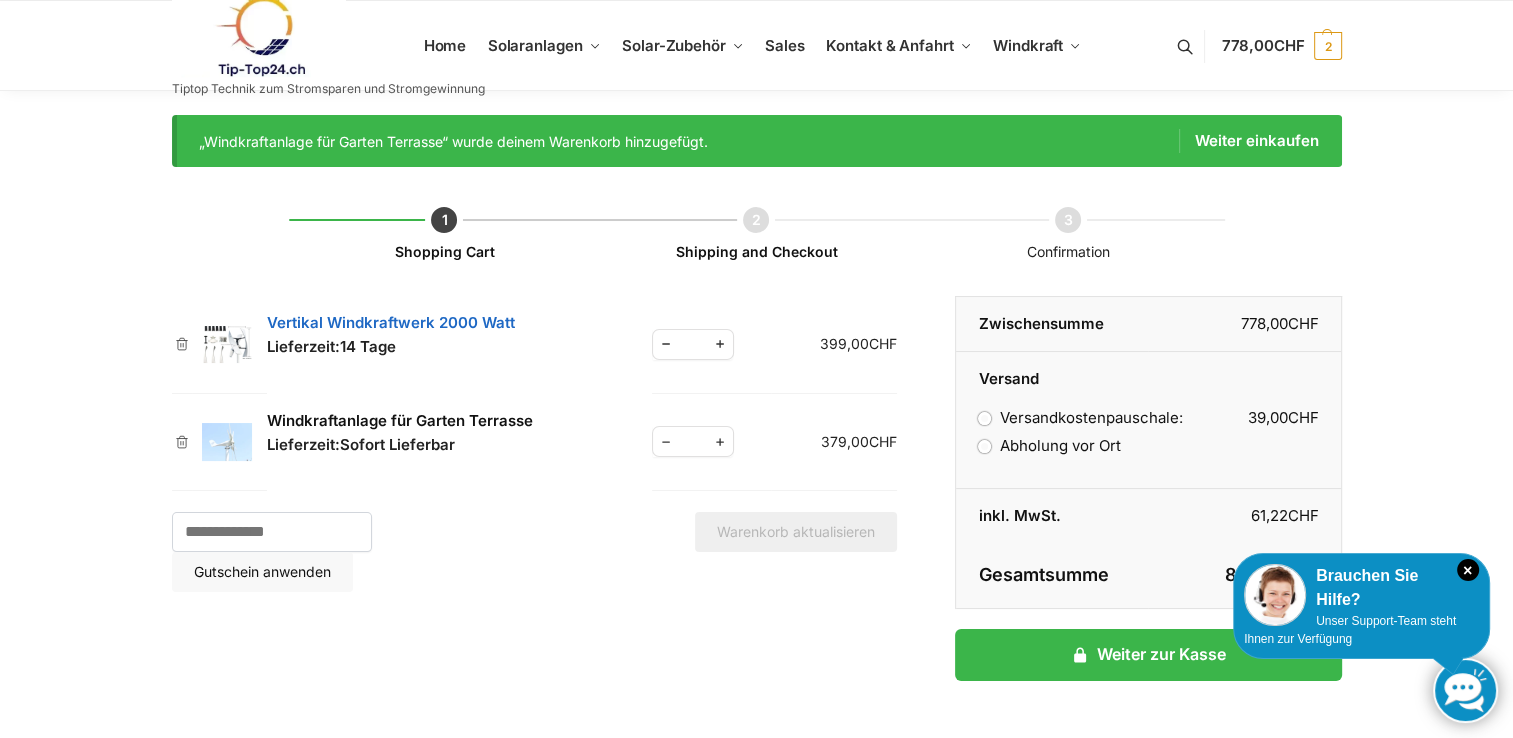 click on "Windkraftanlage für Garten Terrasse" at bounding box center (400, 420) 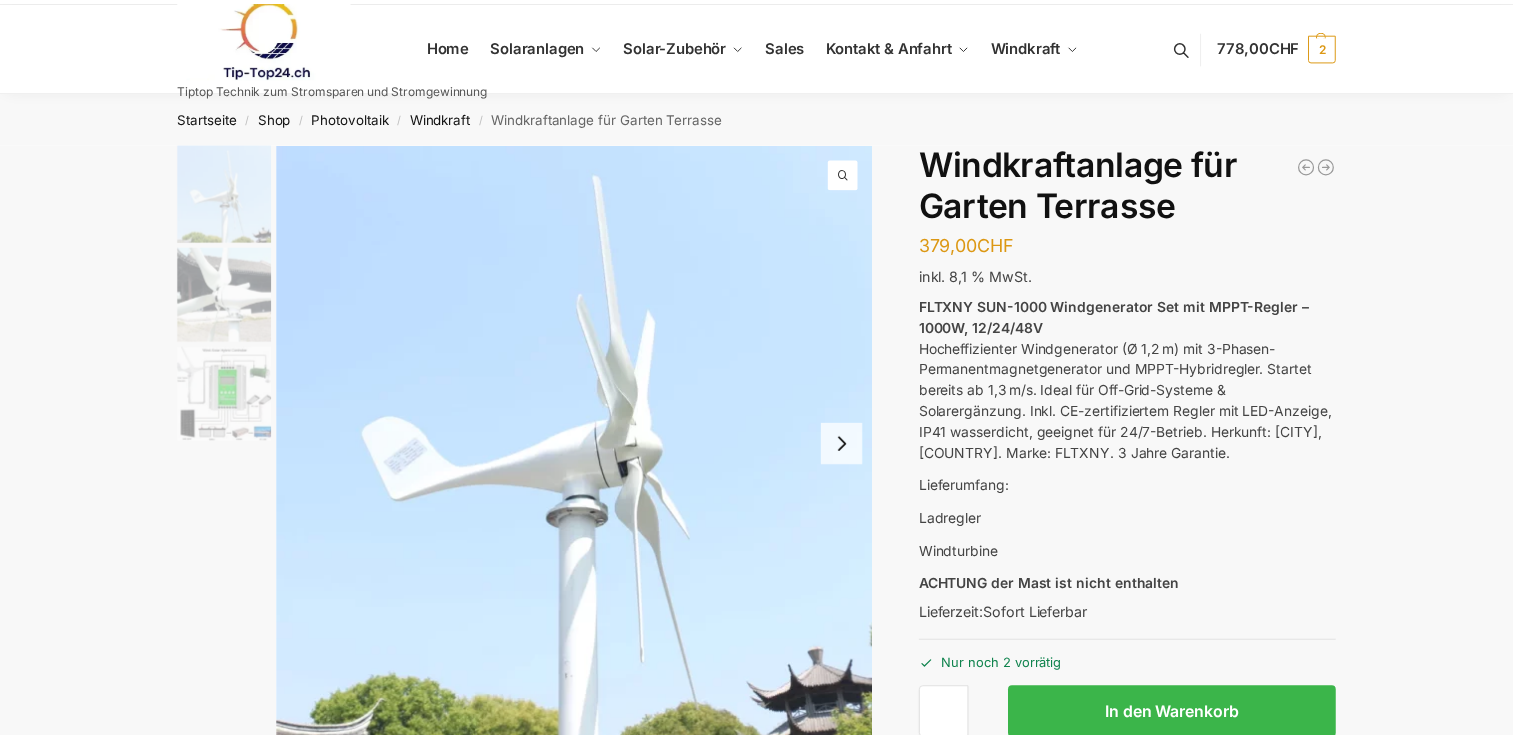 scroll, scrollTop: 0, scrollLeft: 0, axis: both 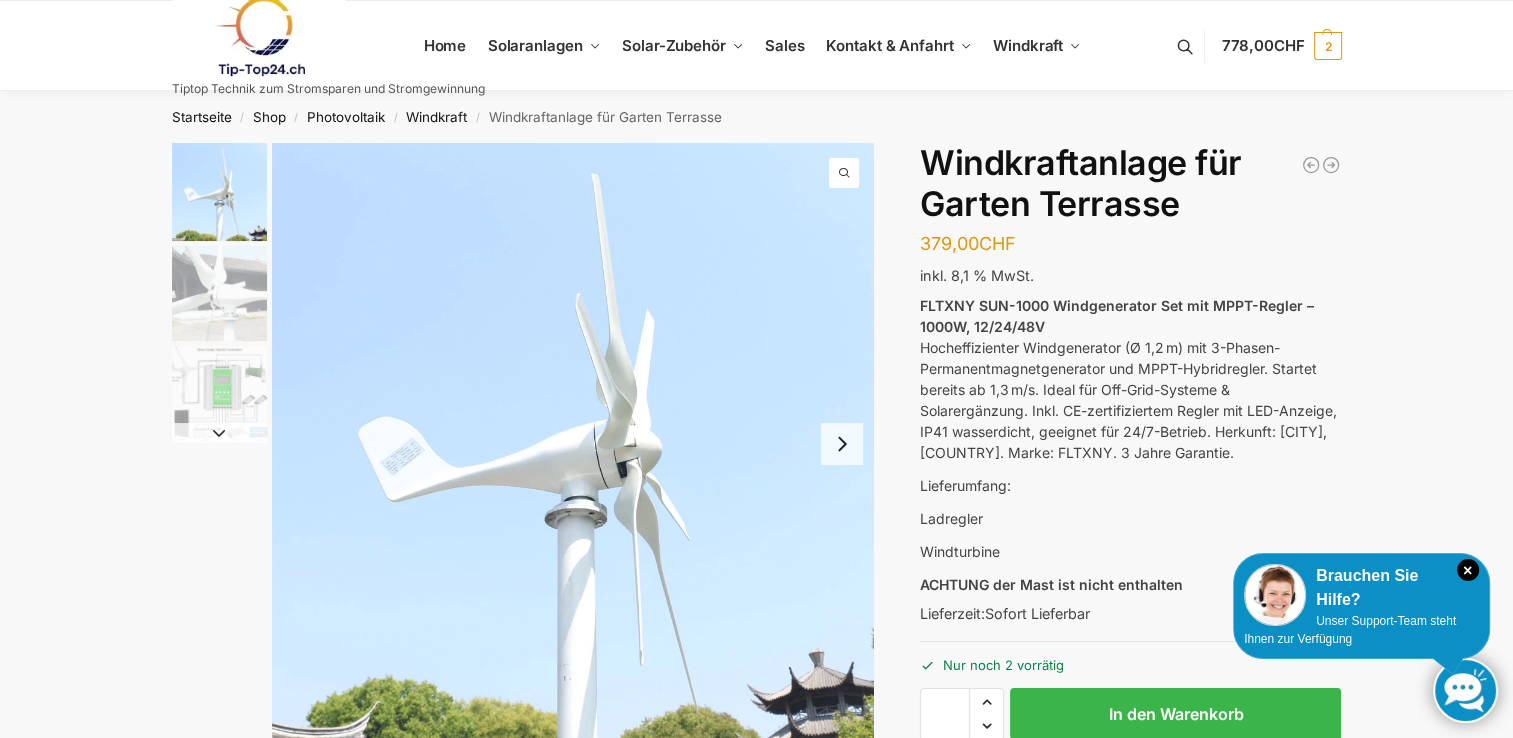 click at bounding box center [842, 444] 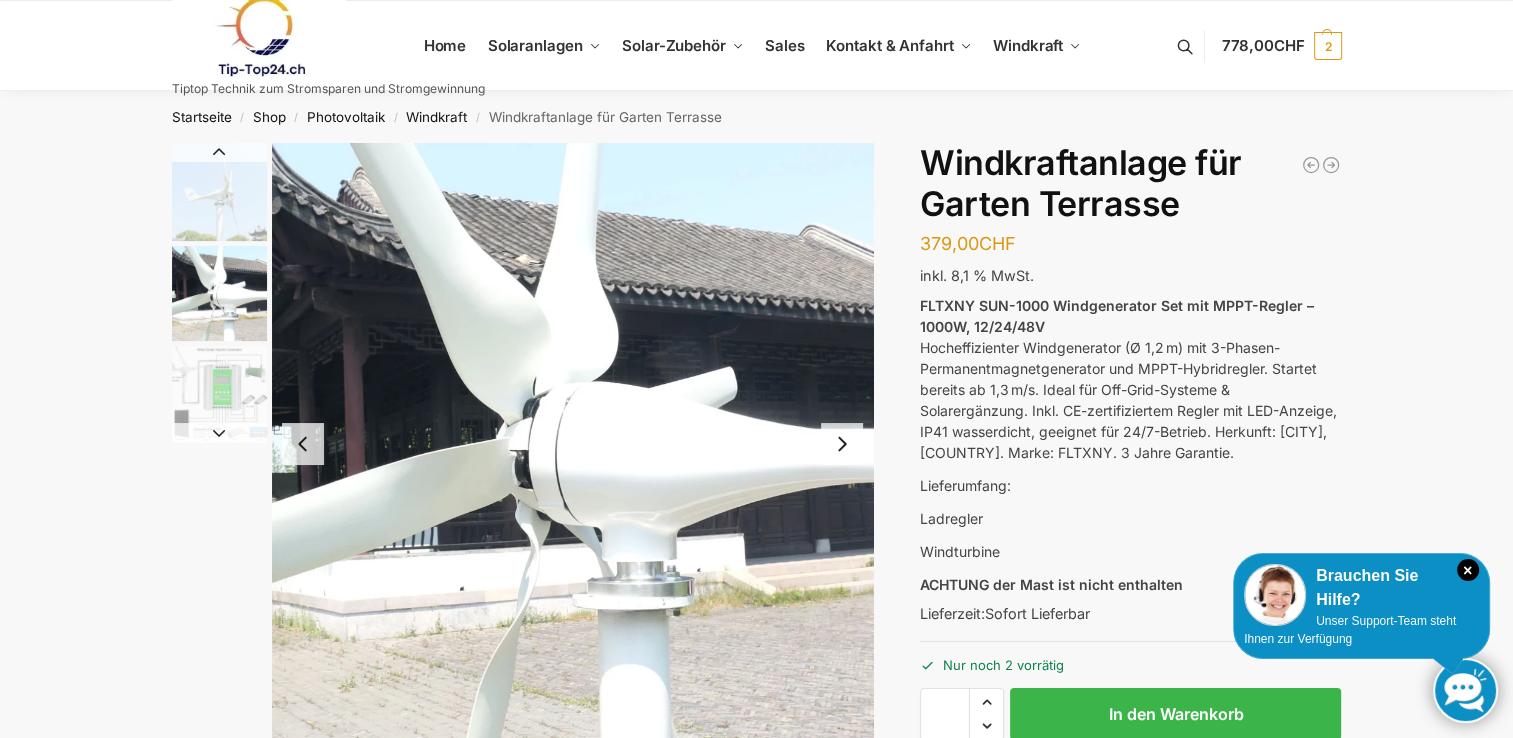 click at bounding box center (842, 444) 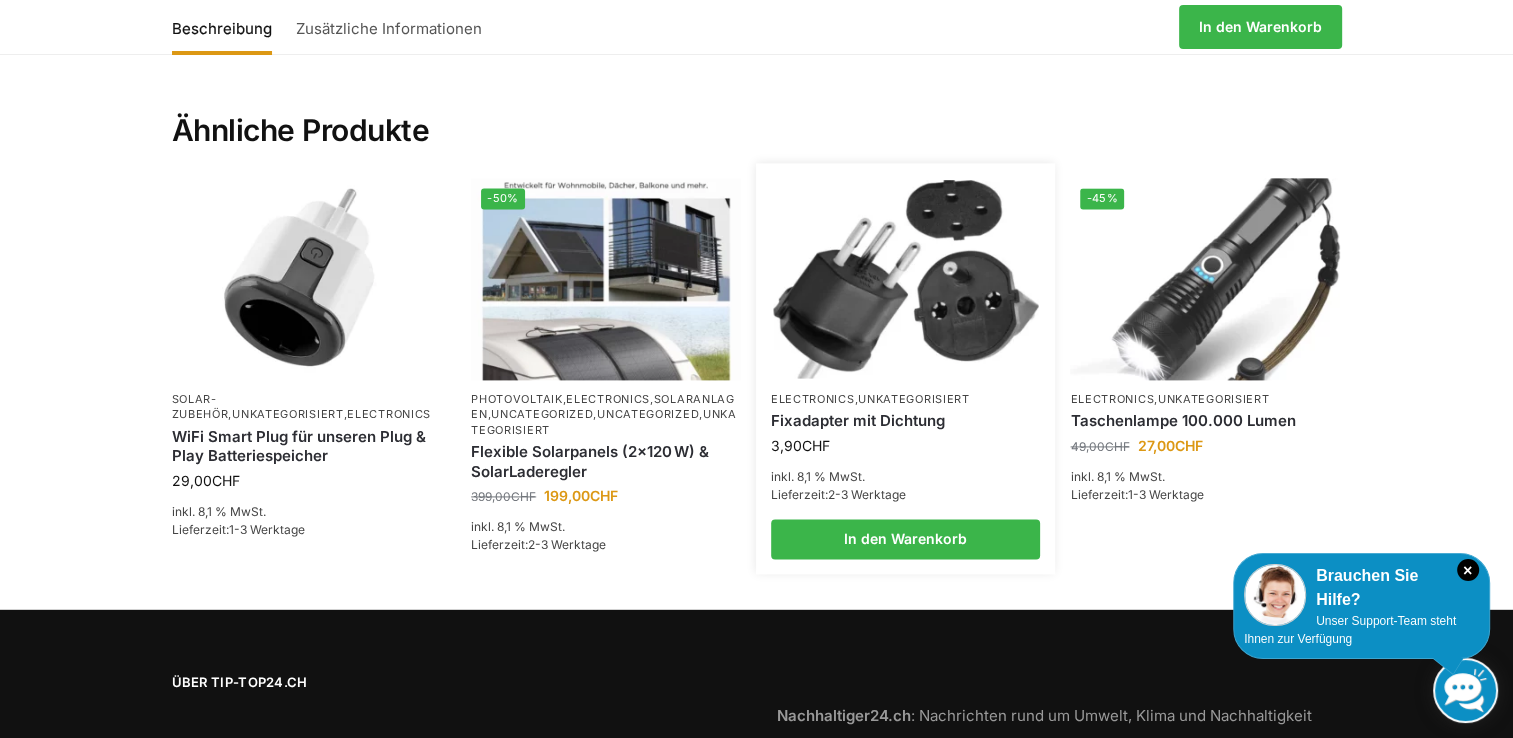 scroll, scrollTop: 2600, scrollLeft: 0, axis: vertical 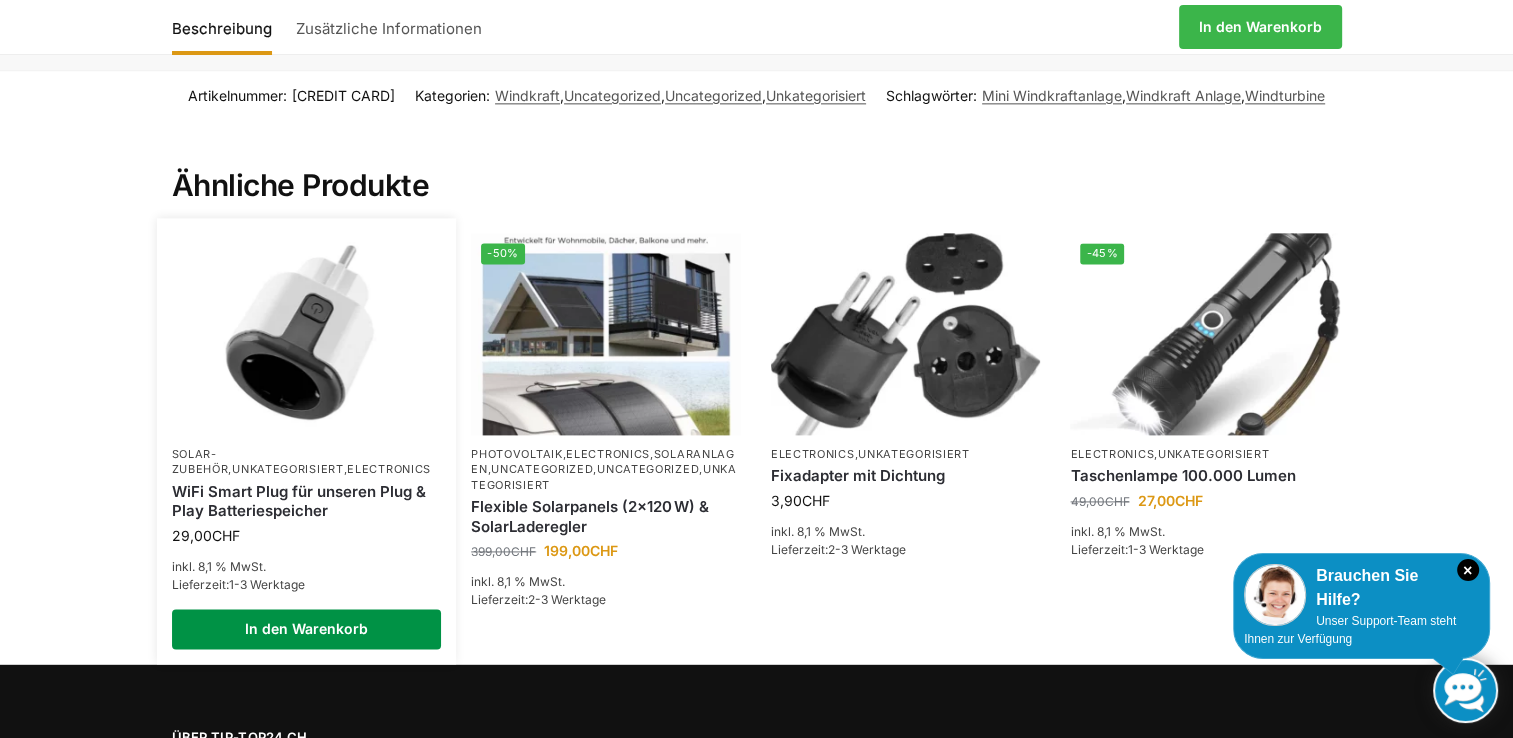 click on "In den Warenkorb" at bounding box center (307, 629) 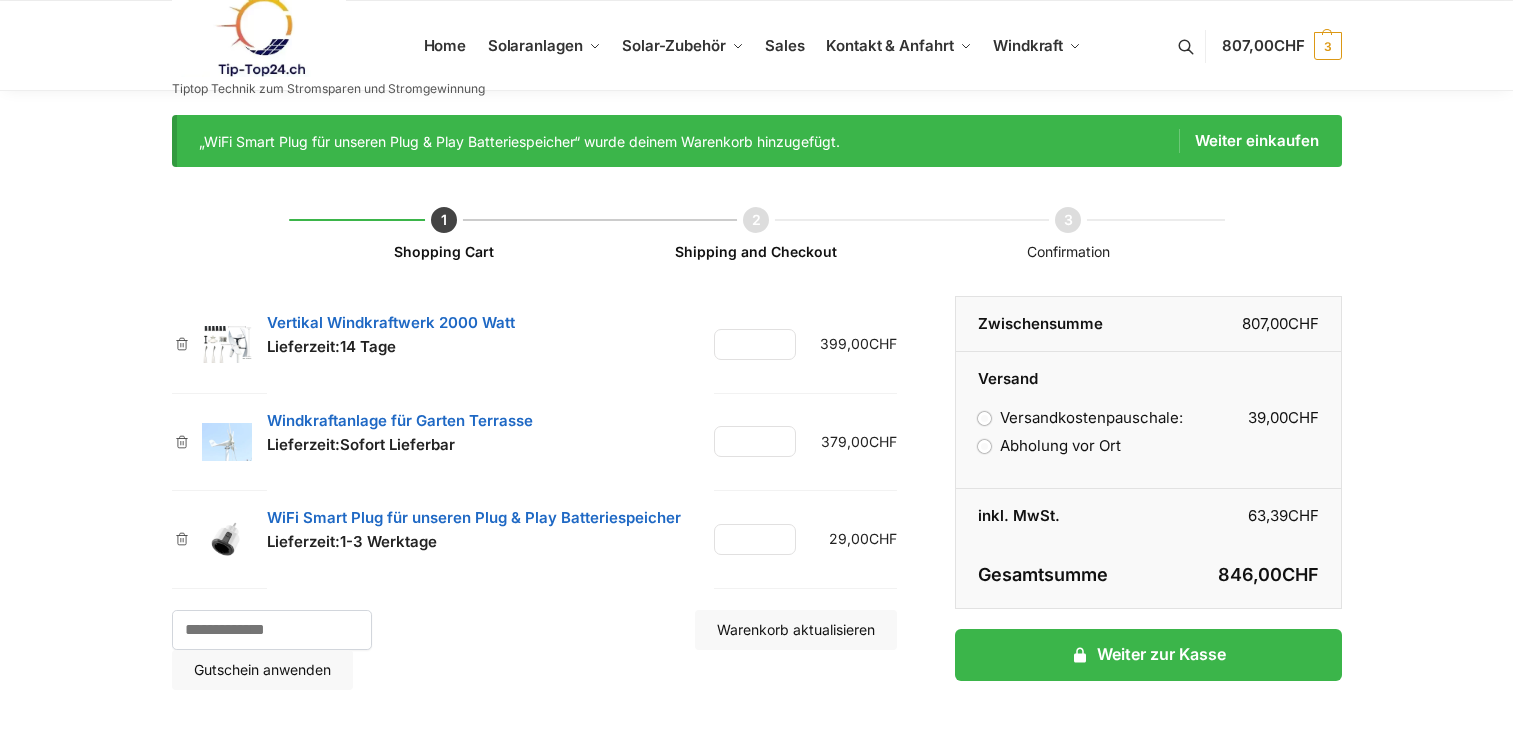 scroll, scrollTop: 0, scrollLeft: 0, axis: both 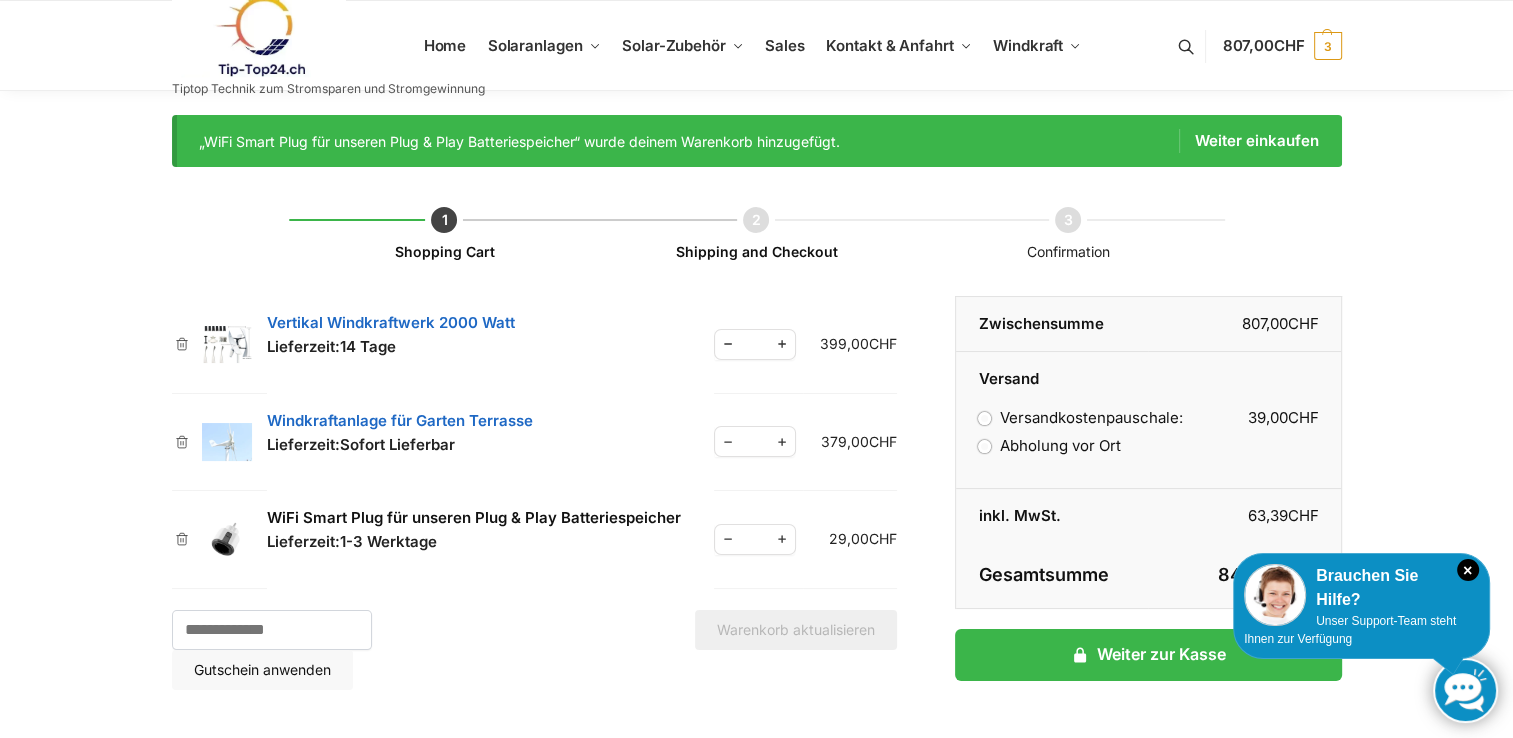 click on "WiFi Smart Plug für unseren Plug & Play Batteriespeicher" at bounding box center (474, 517) 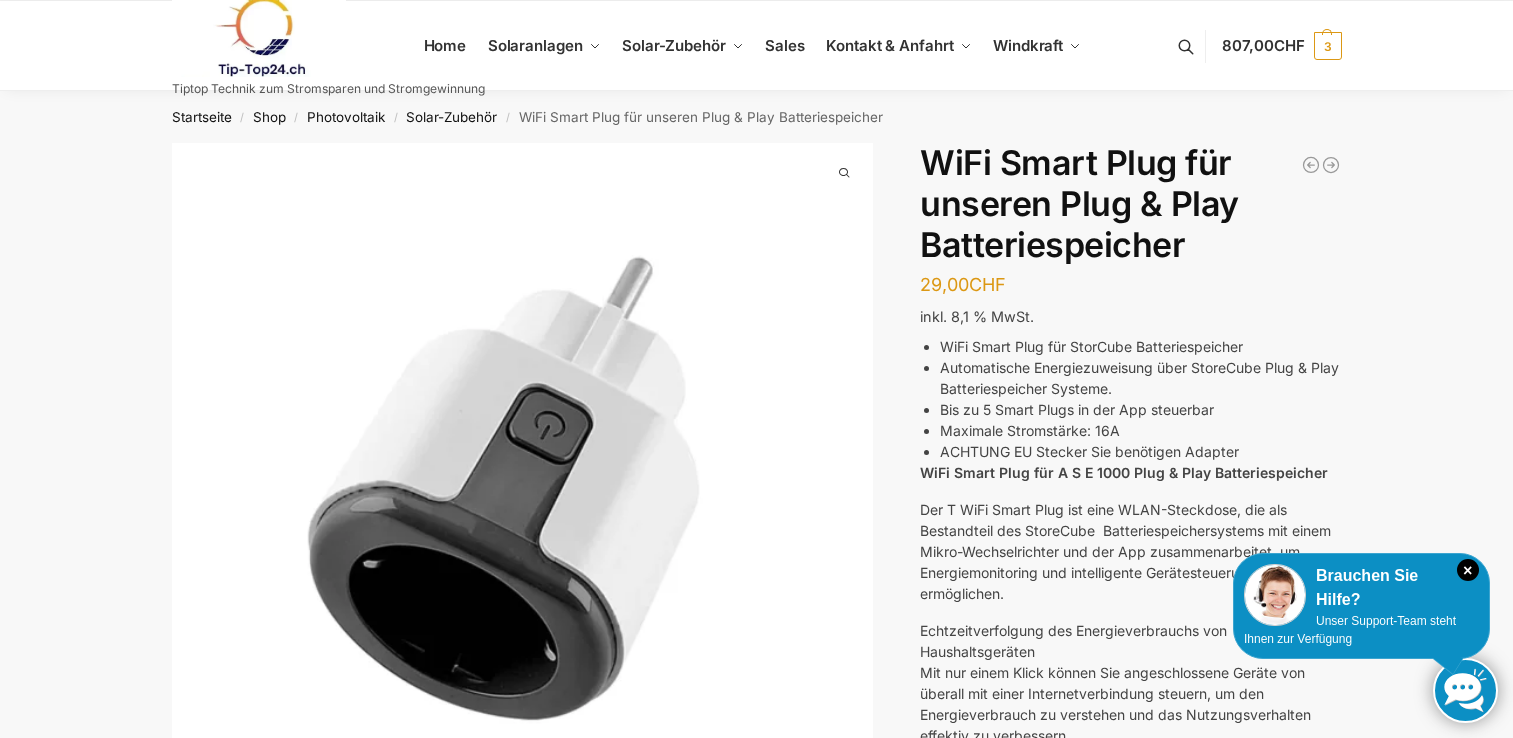 scroll, scrollTop: 0, scrollLeft: 0, axis: both 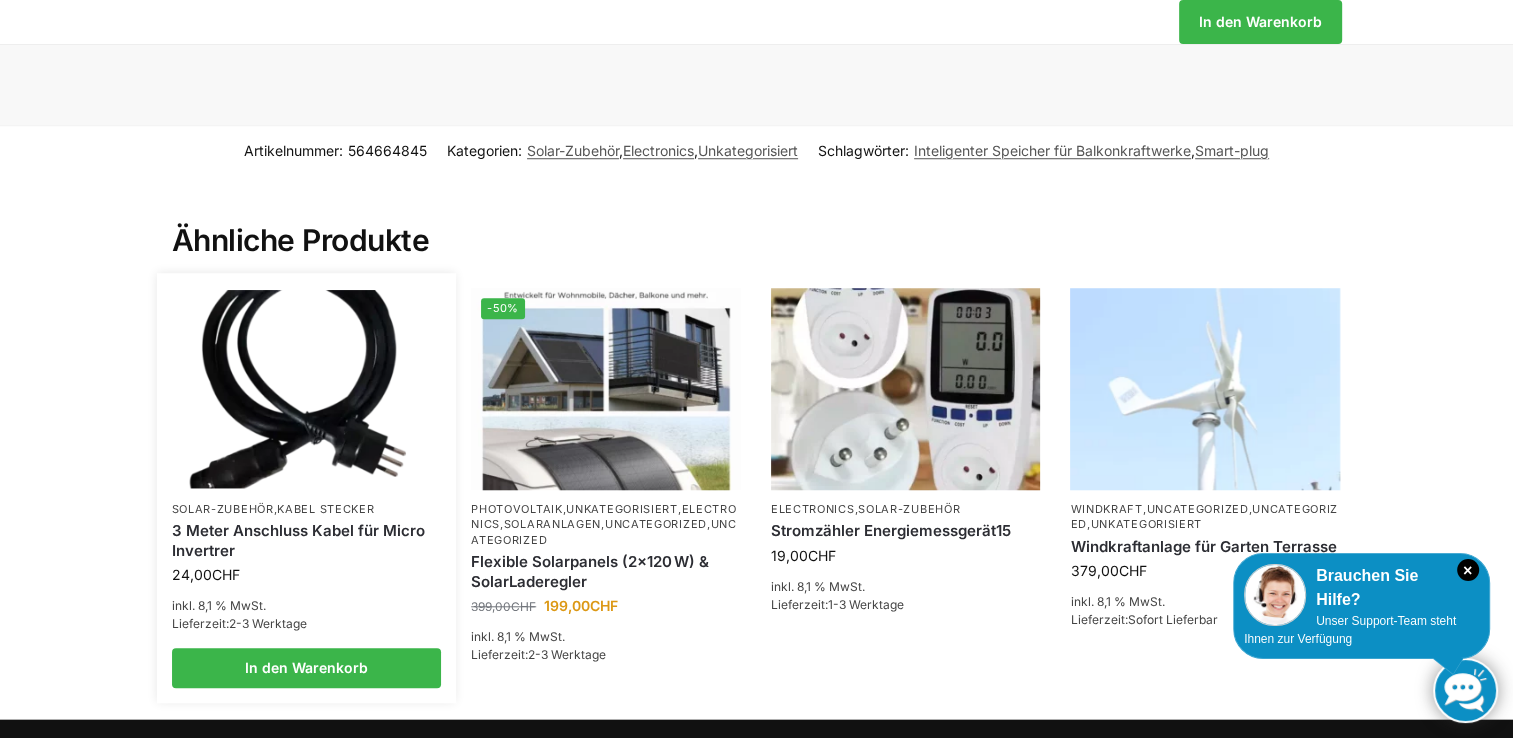 click on "3 Meter Anschluss Kabel für Micro Invertrer" at bounding box center (307, 540) 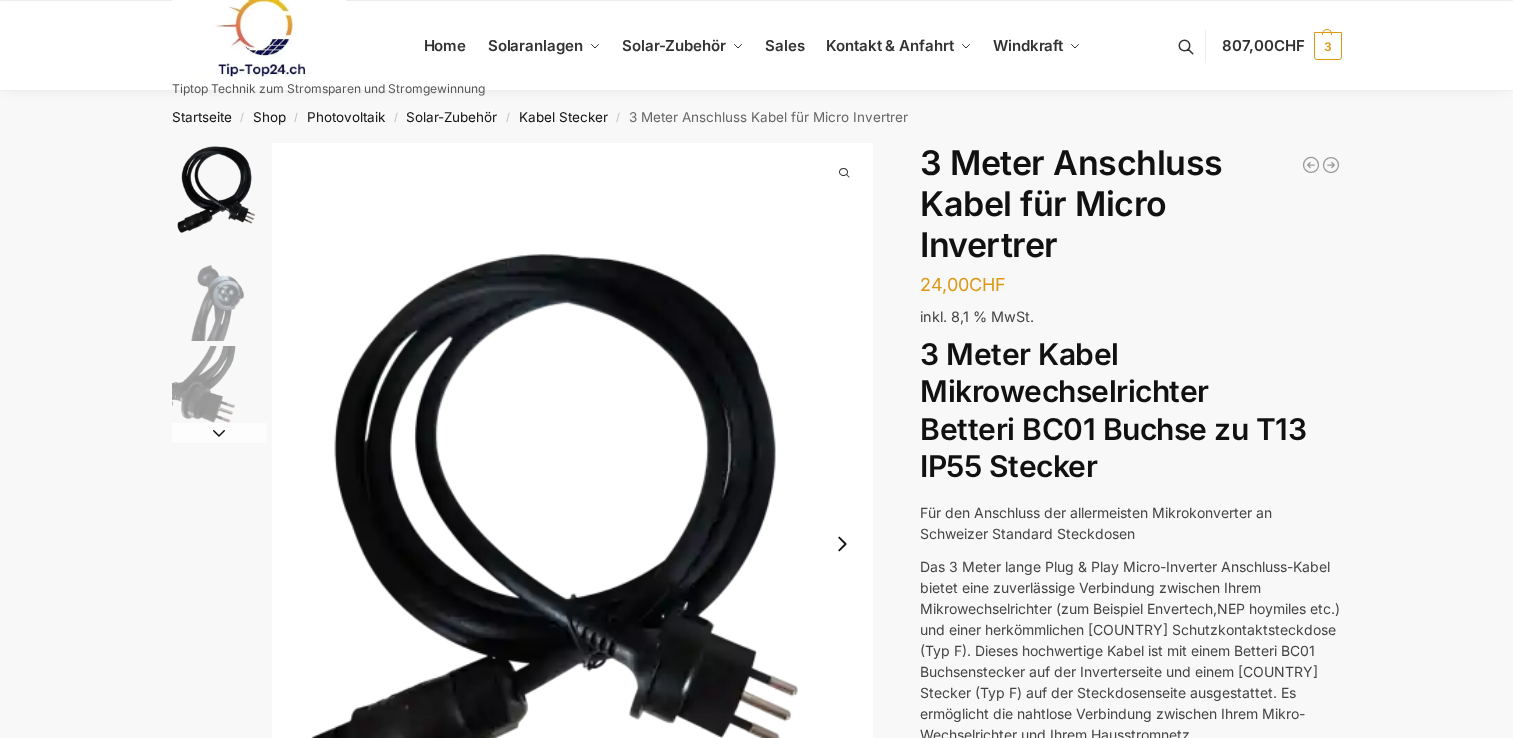 scroll, scrollTop: 0, scrollLeft: 0, axis: both 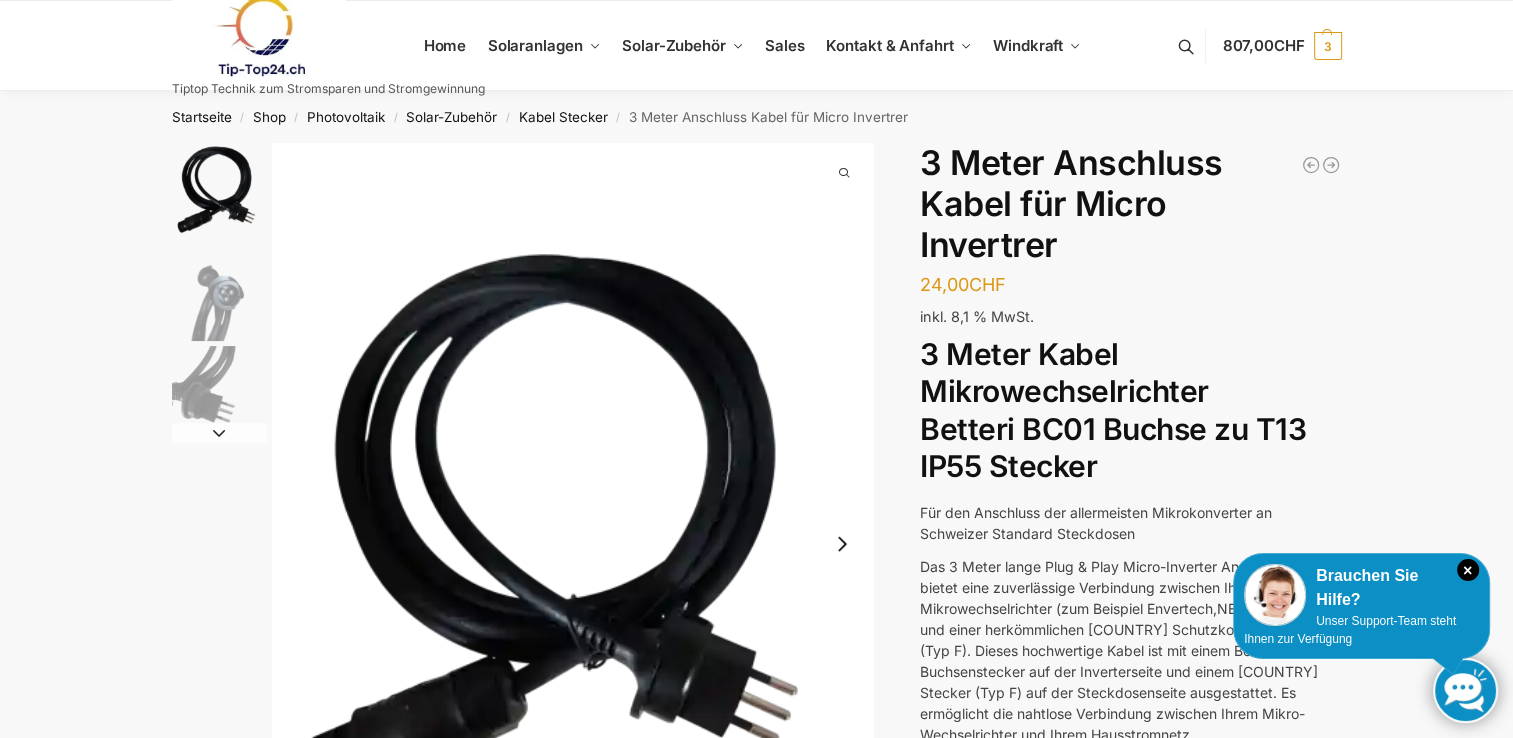 click at bounding box center [219, 293] 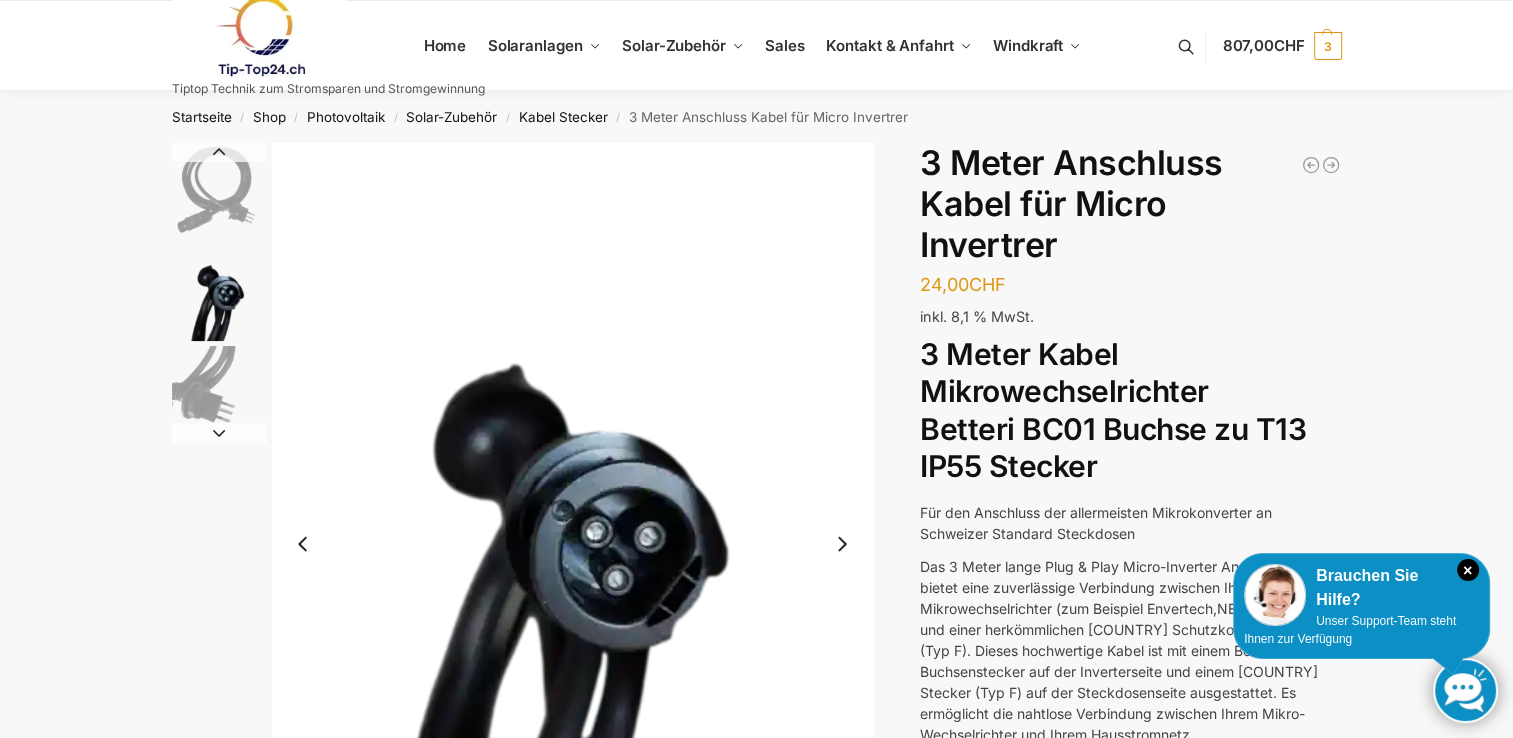 click at bounding box center (219, 393) 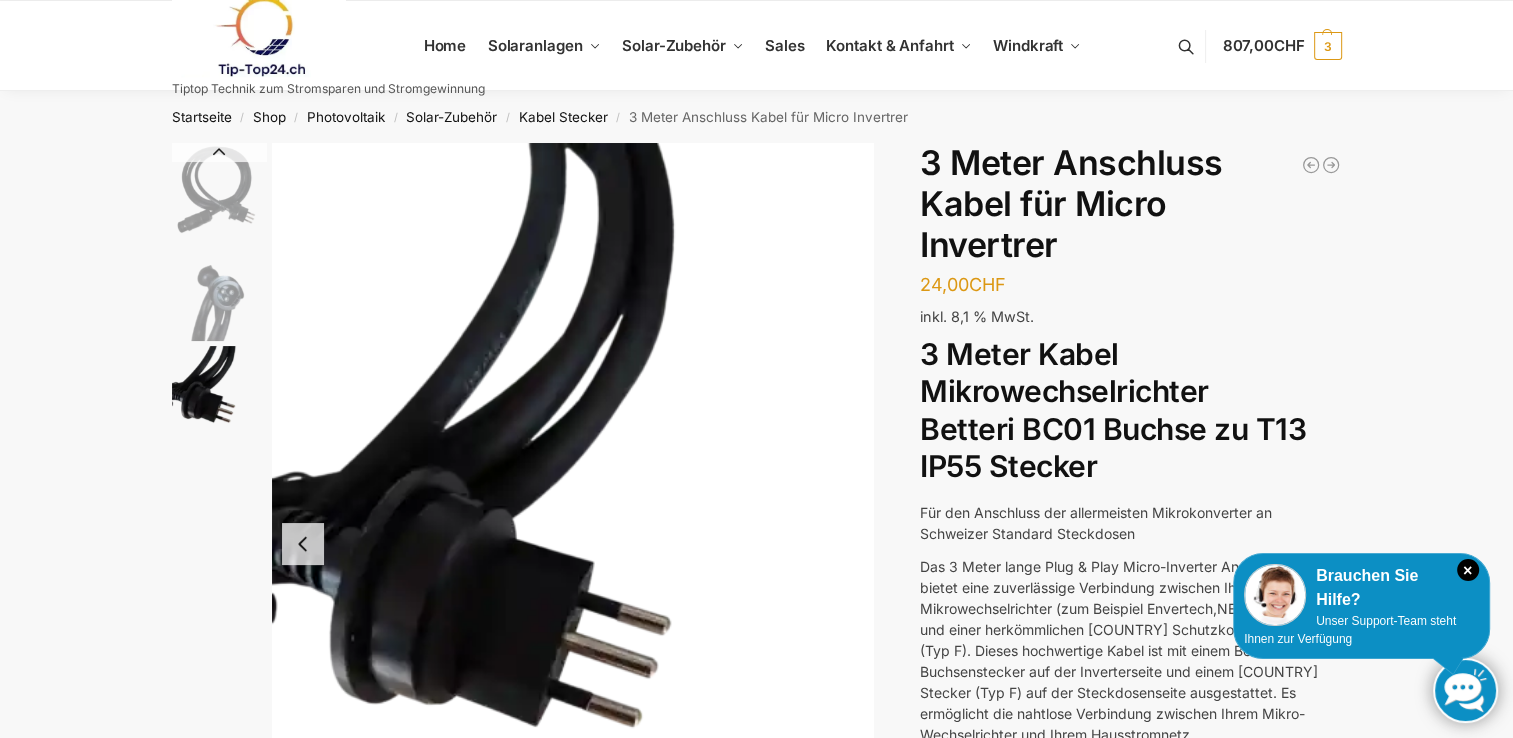 click at bounding box center (303, 544) 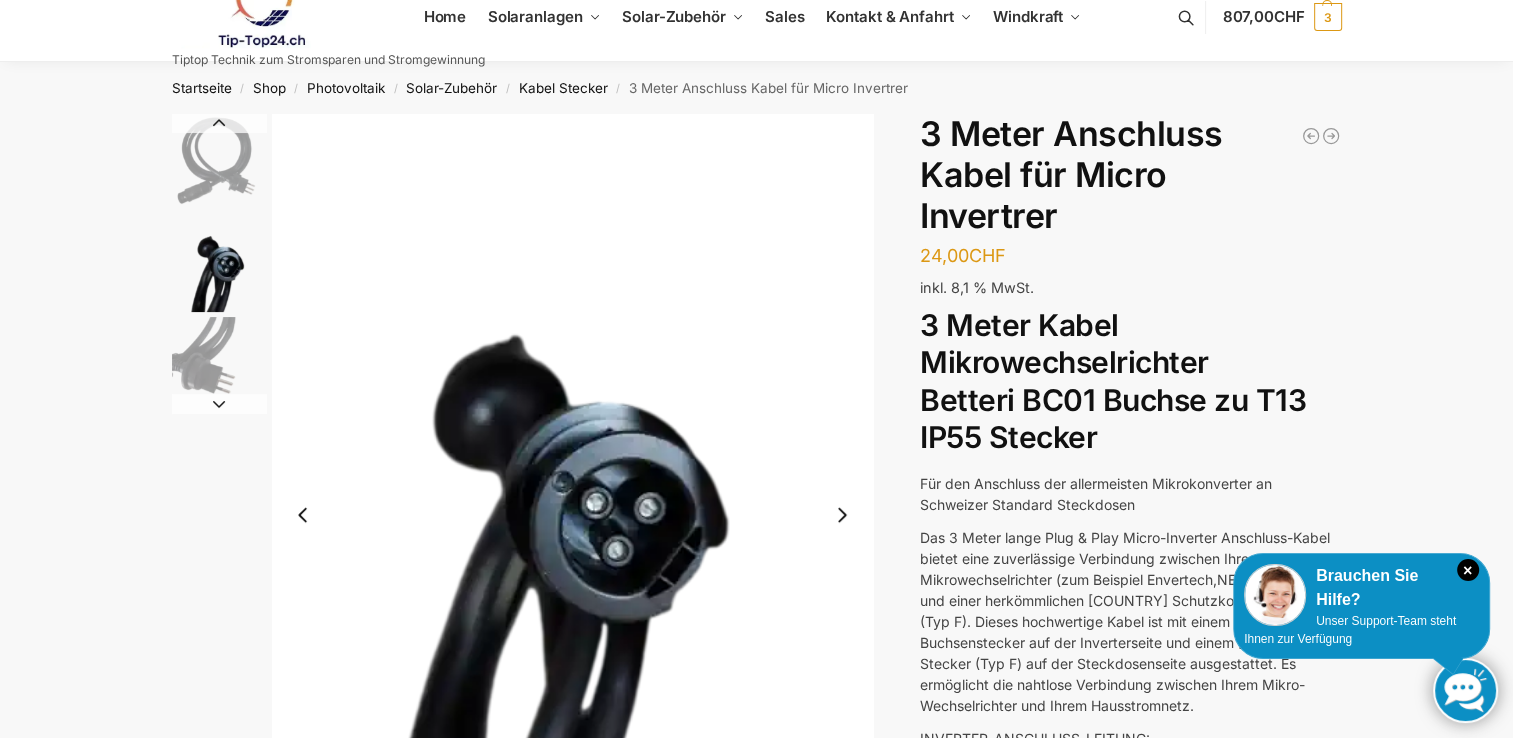 scroll, scrollTop: 0, scrollLeft: 0, axis: both 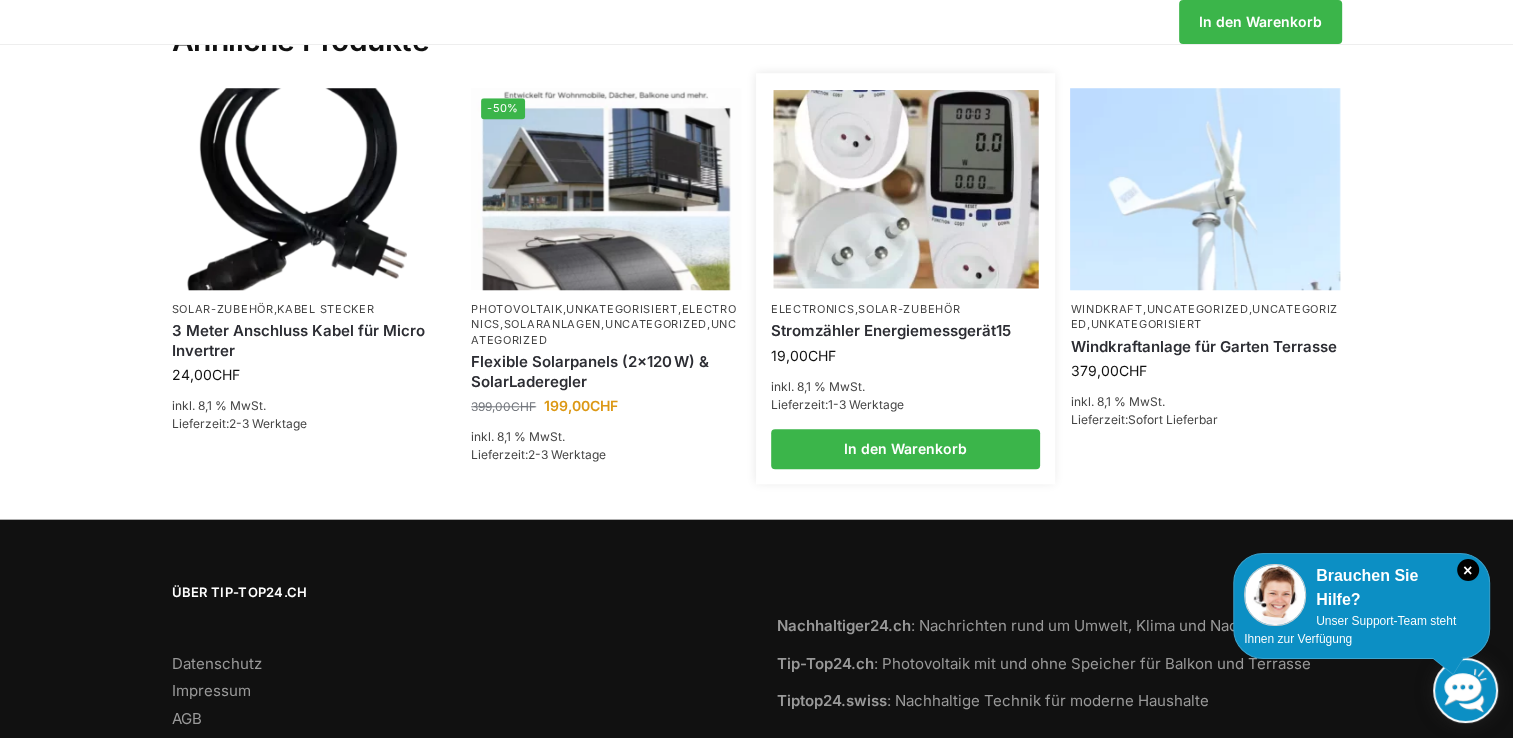 click at bounding box center [905, 189] 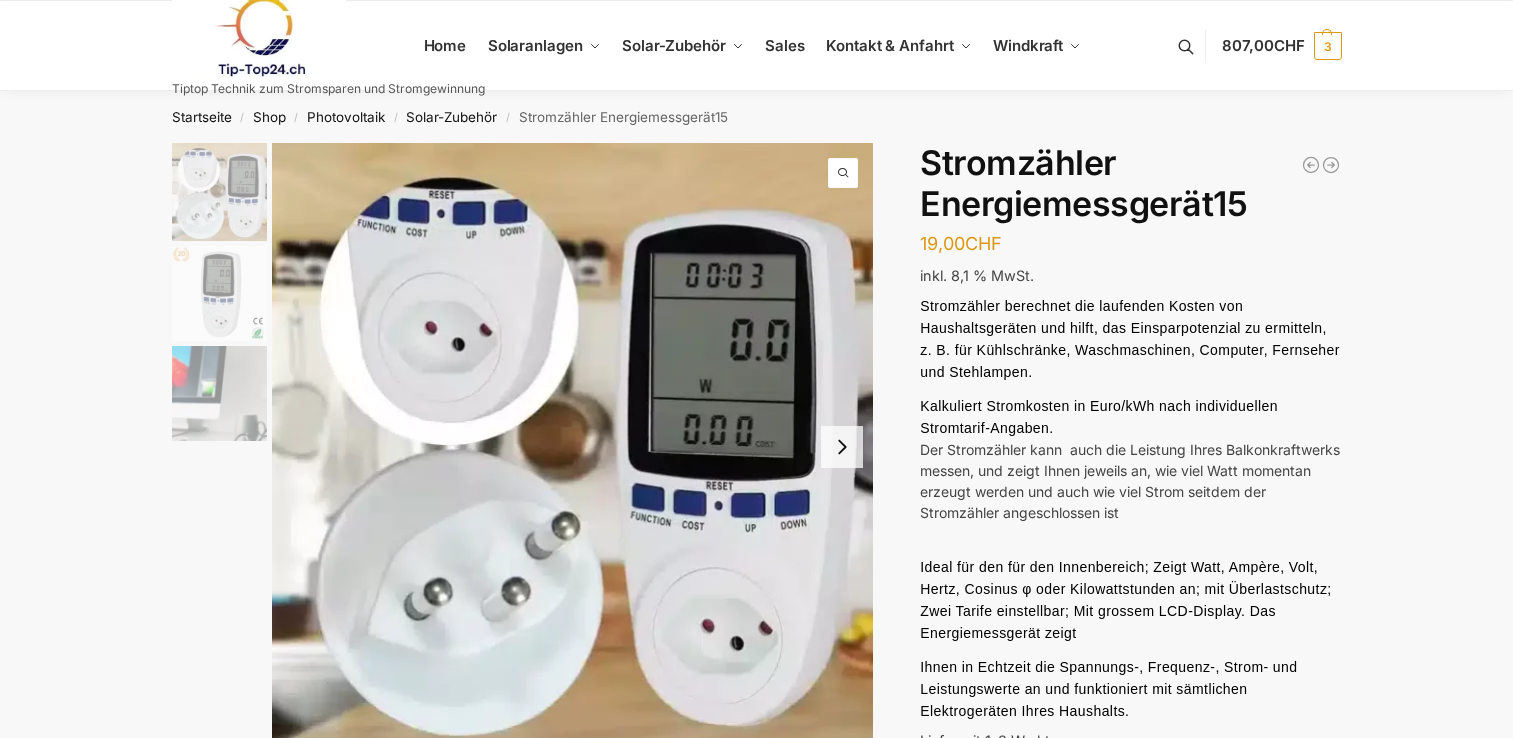 scroll, scrollTop: 0, scrollLeft: 0, axis: both 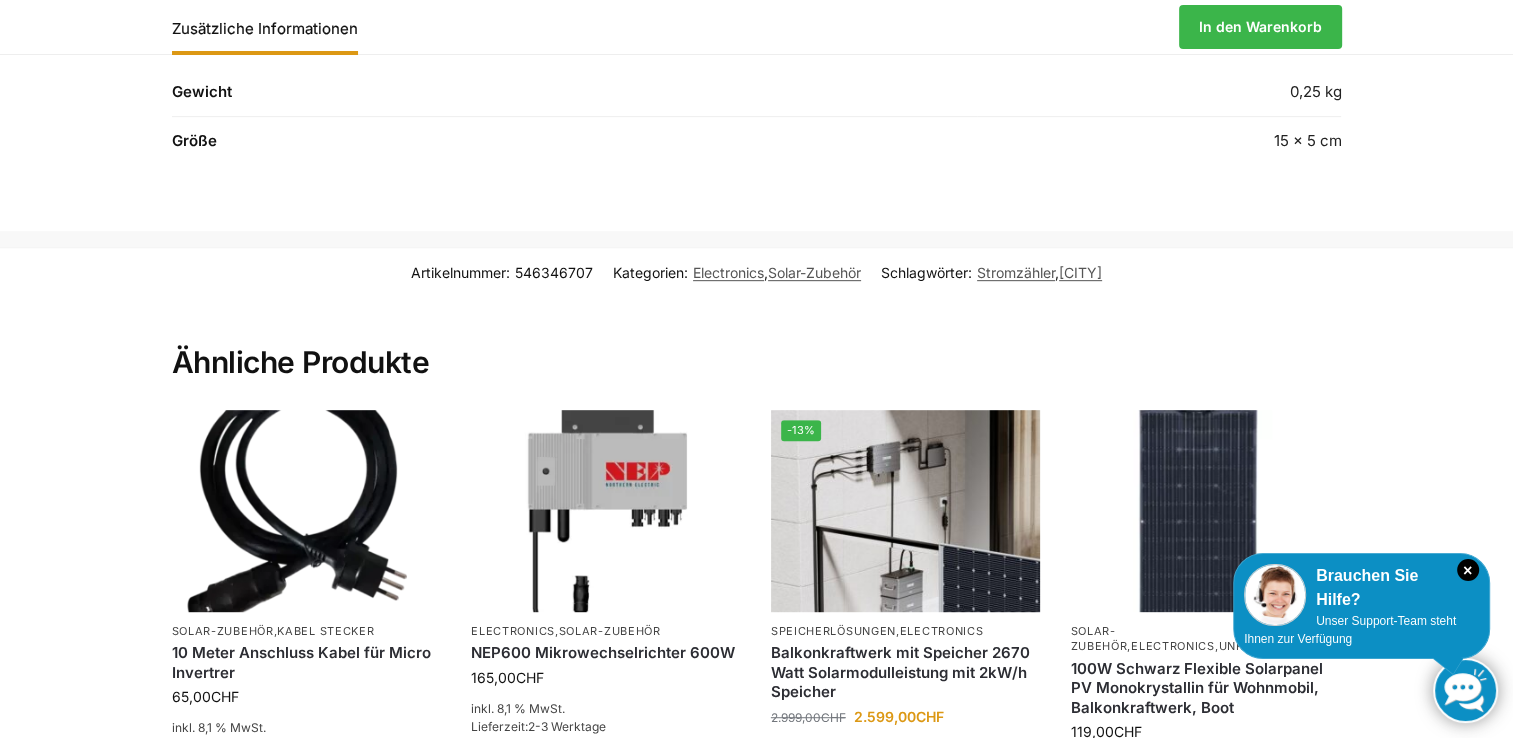 click on "Artikelnummer:  546346707
Kategorien:  Electronics ,  Solar-Zubehör
Schlagwörter:  Stromzähler ,  Winterthur
Ähnliche Produkte
Solar-Zubehör ,  Kabel Stecker 				 10 Meter Anschluss Kabel für Micro Invertrer
65,00  CHF
inkl. 8,1 % MwSt.
Lieferzeit:  2-3 Werktage
In den Warenkorb
Electronics ,  Solar-Zubehör 				 NEP600 Mikrowechselrichter 600W
165,00  CHF
inkl. 8,1 % MwSt.
Lieferzeit:  2-3 Werktage
In den Warenkorb
-13%
Speicherlösungen ,  Electronics 				 Balkonkraftwerk mit Speicher 2670 Watt Solarmodulleistung mit 2kW/h Speicher
2.999,00  CHF   Ursprünglicher Preis war: 2.999,00 CHF 2.599,00  CHF Aktueller Preis ist: 2.599,00 CHF.
inkl. 8,1 % MwSt.
Lieferzeit:  Sofort Lieferbar
In den Warenkorb
Solar-Zubehör ,  Electronics ,  Unkategorisiert
119,00  CHF" at bounding box center (756, 546) 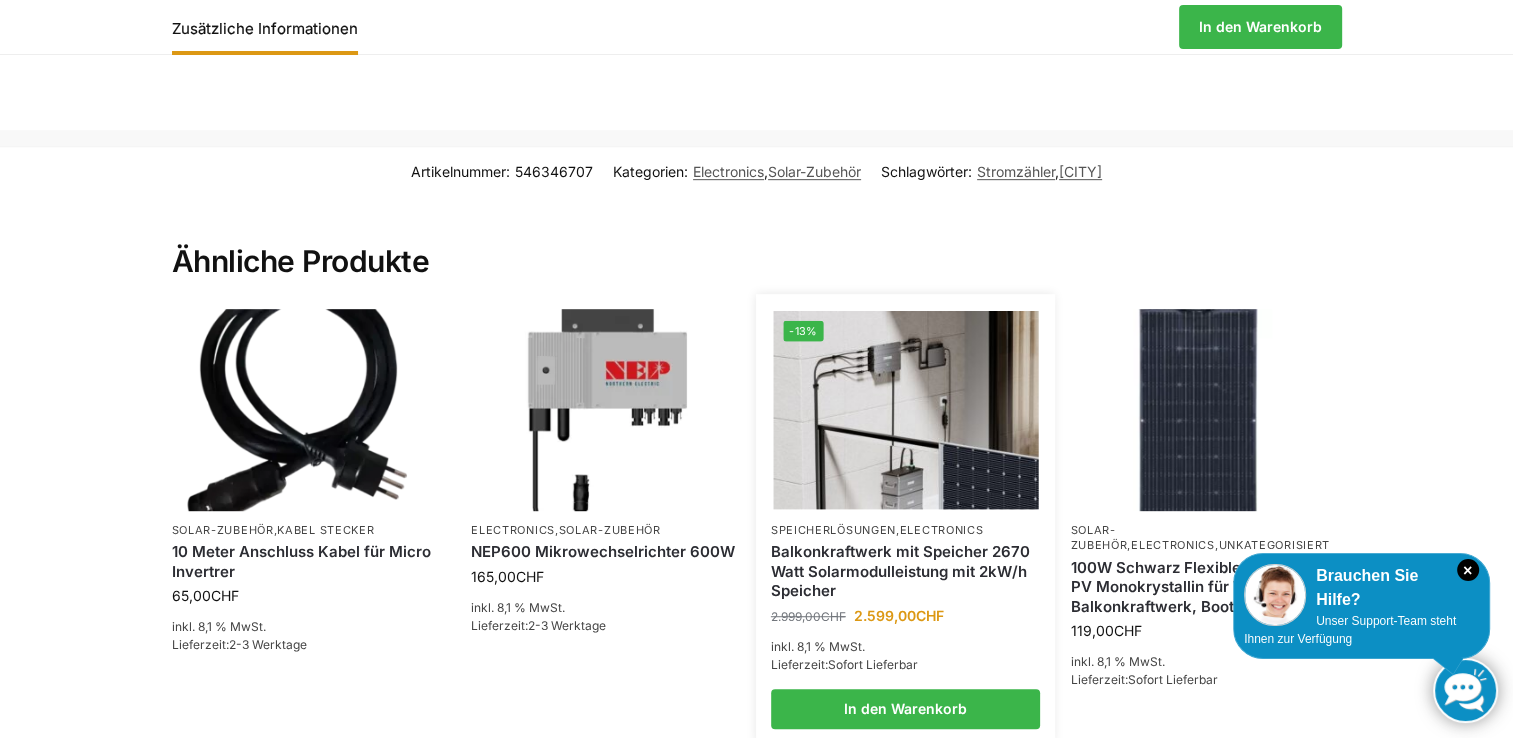 scroll, scrollTop: 1068, scrollLeft: 0, axis: vertical 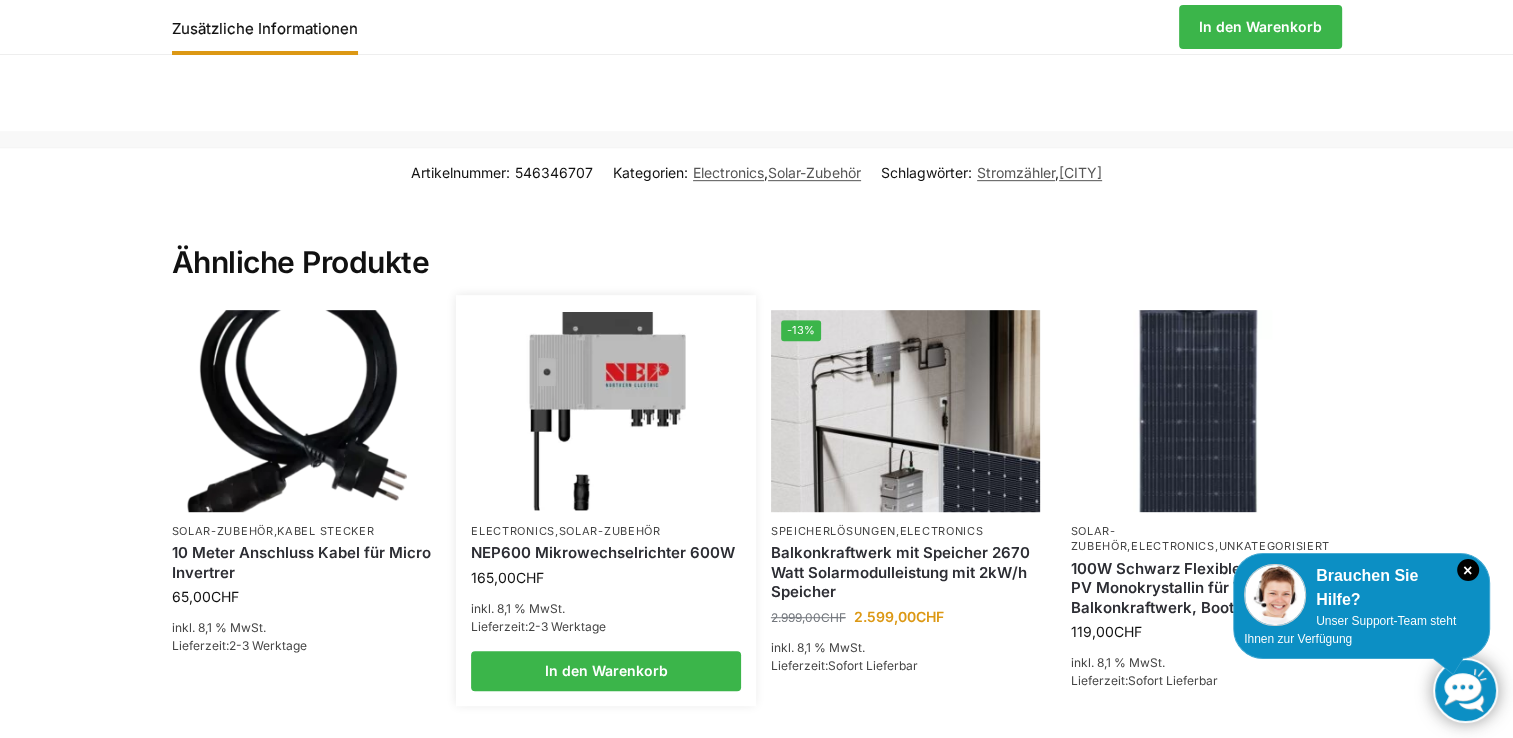 click at bounding box center (606, 411) 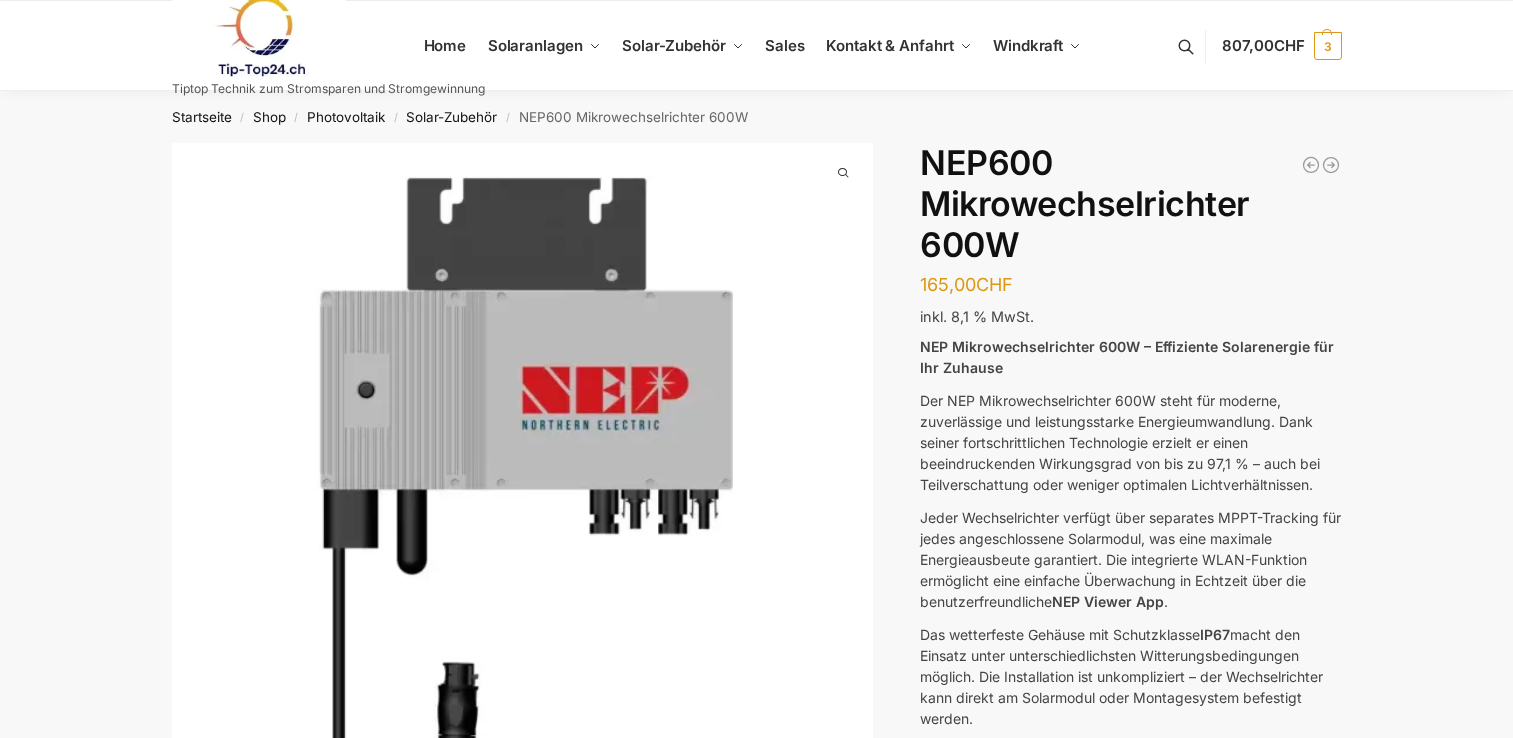 scroll, scrollTop: 0, scrollLeft: 0, axis: both 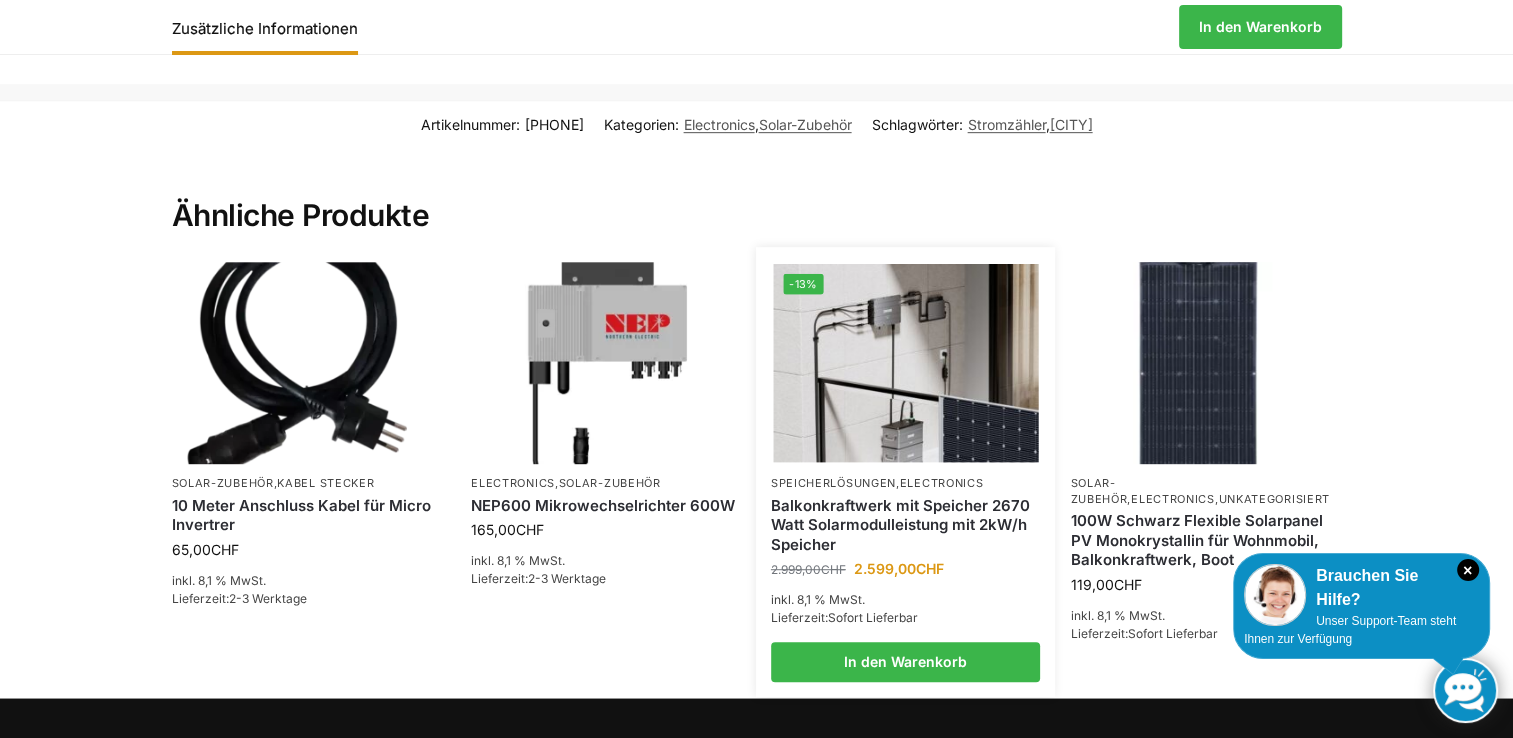 click at bounding box center [905, 363] 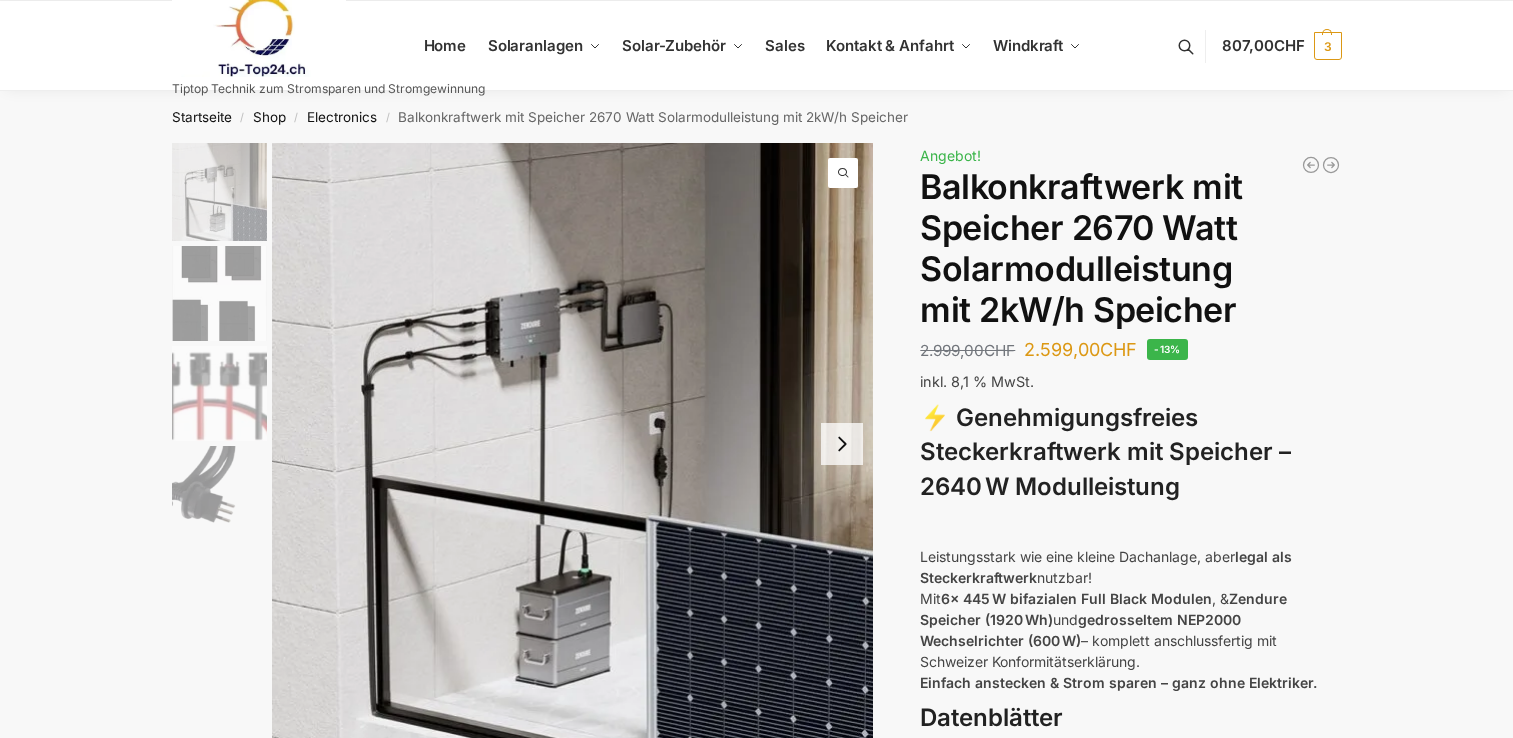 scroll, scrollTop: 0, scrollLeft: 0, axis: both 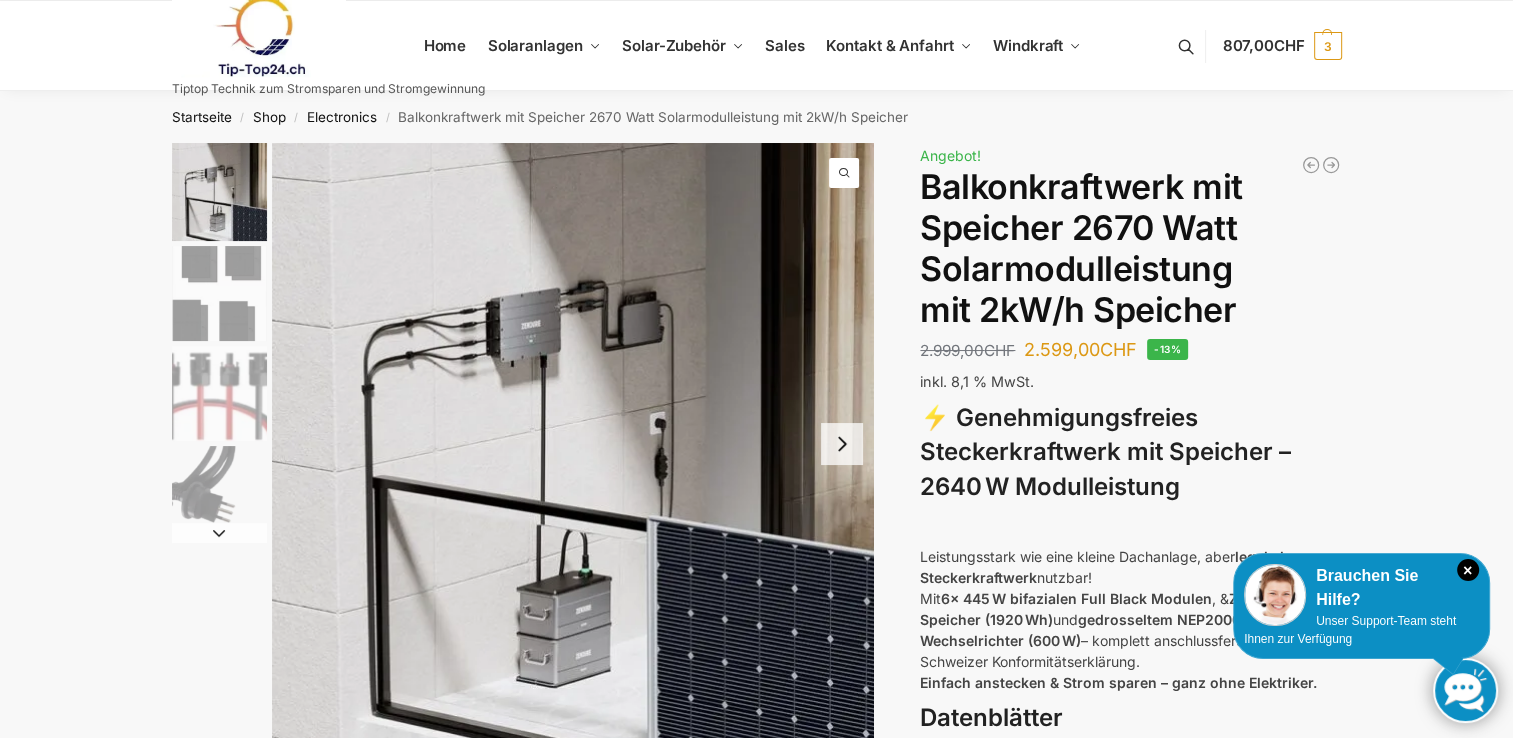 click at bounding box center (842, 444) 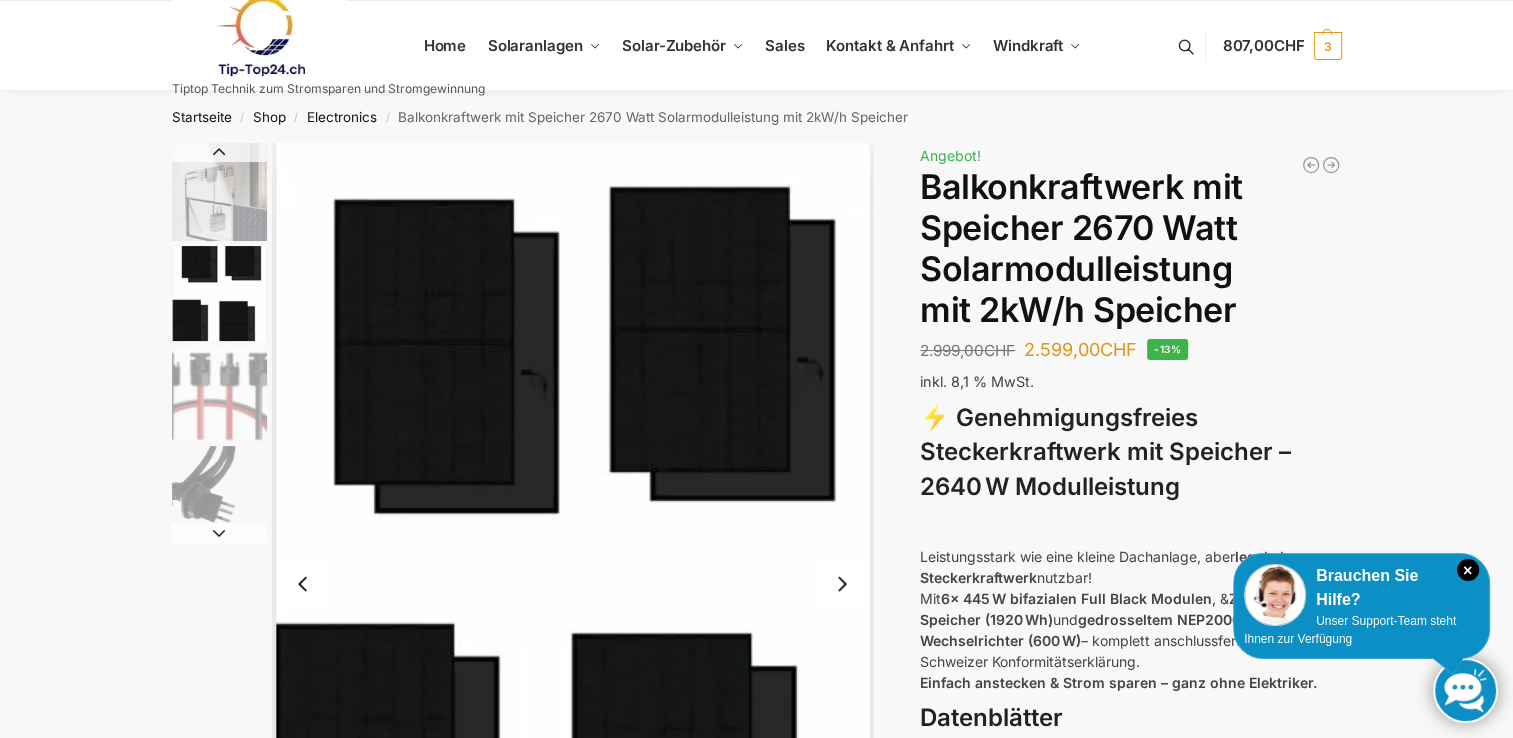 click at bounding box center [842, 584] 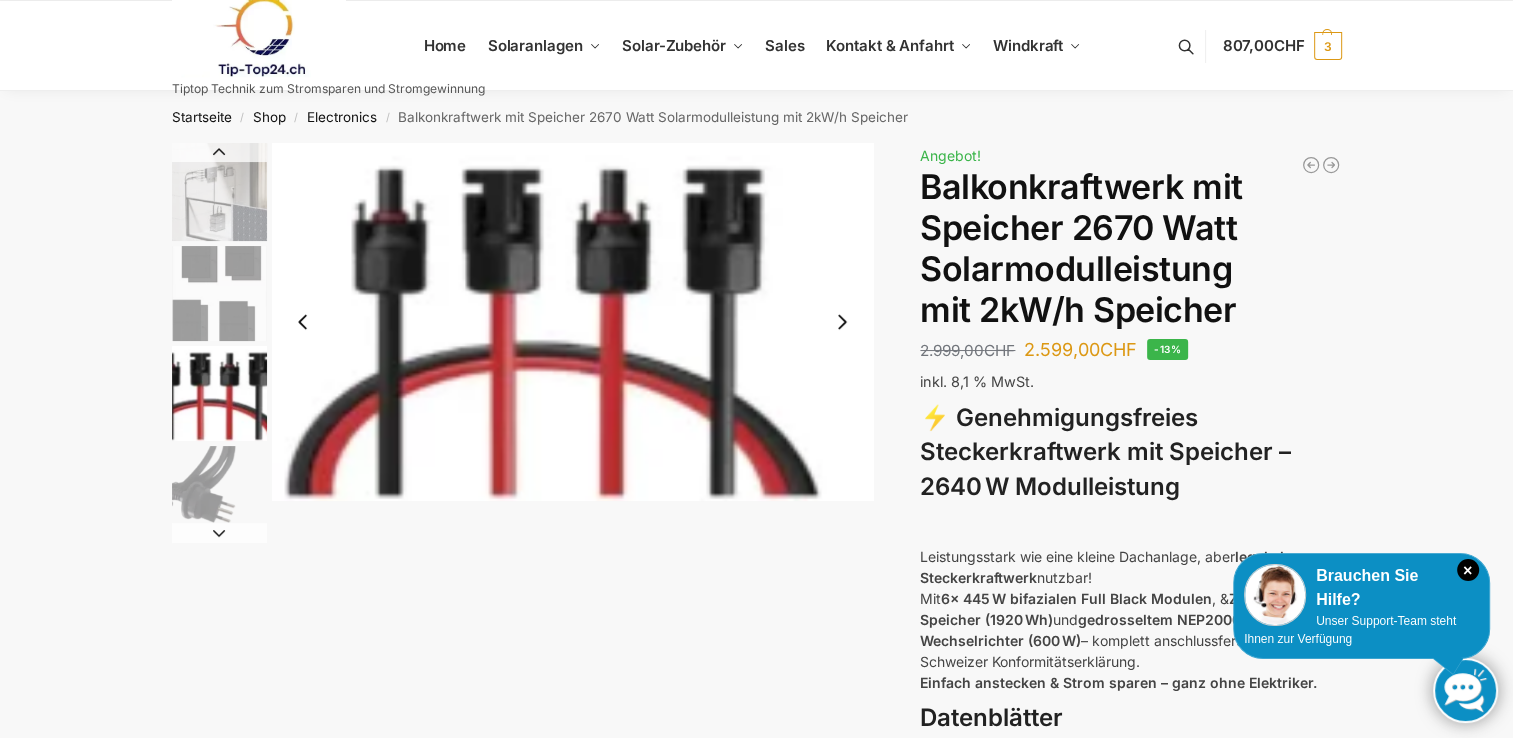 click at bounding box center [842, 322] 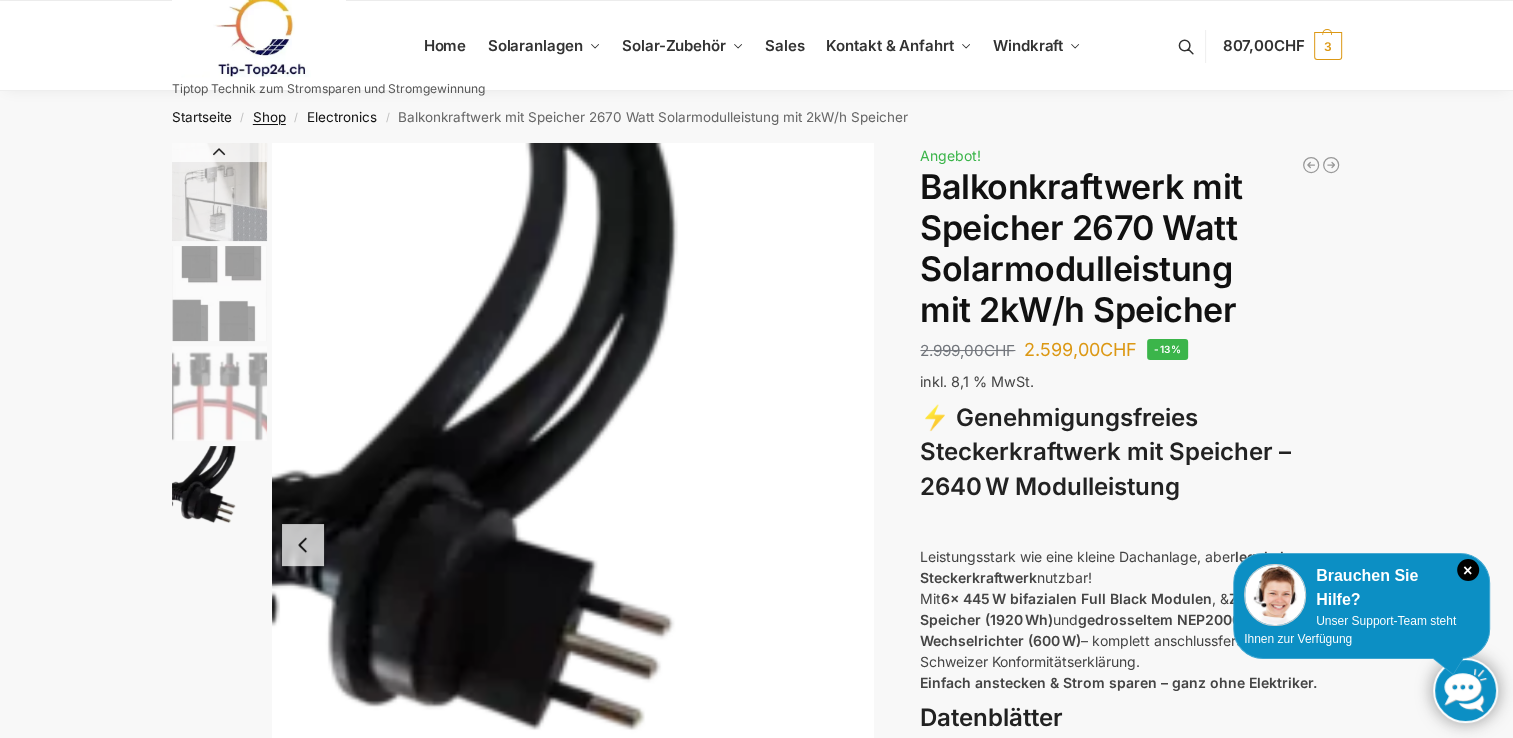 click on "Shop" at bounding box center (269, 117) 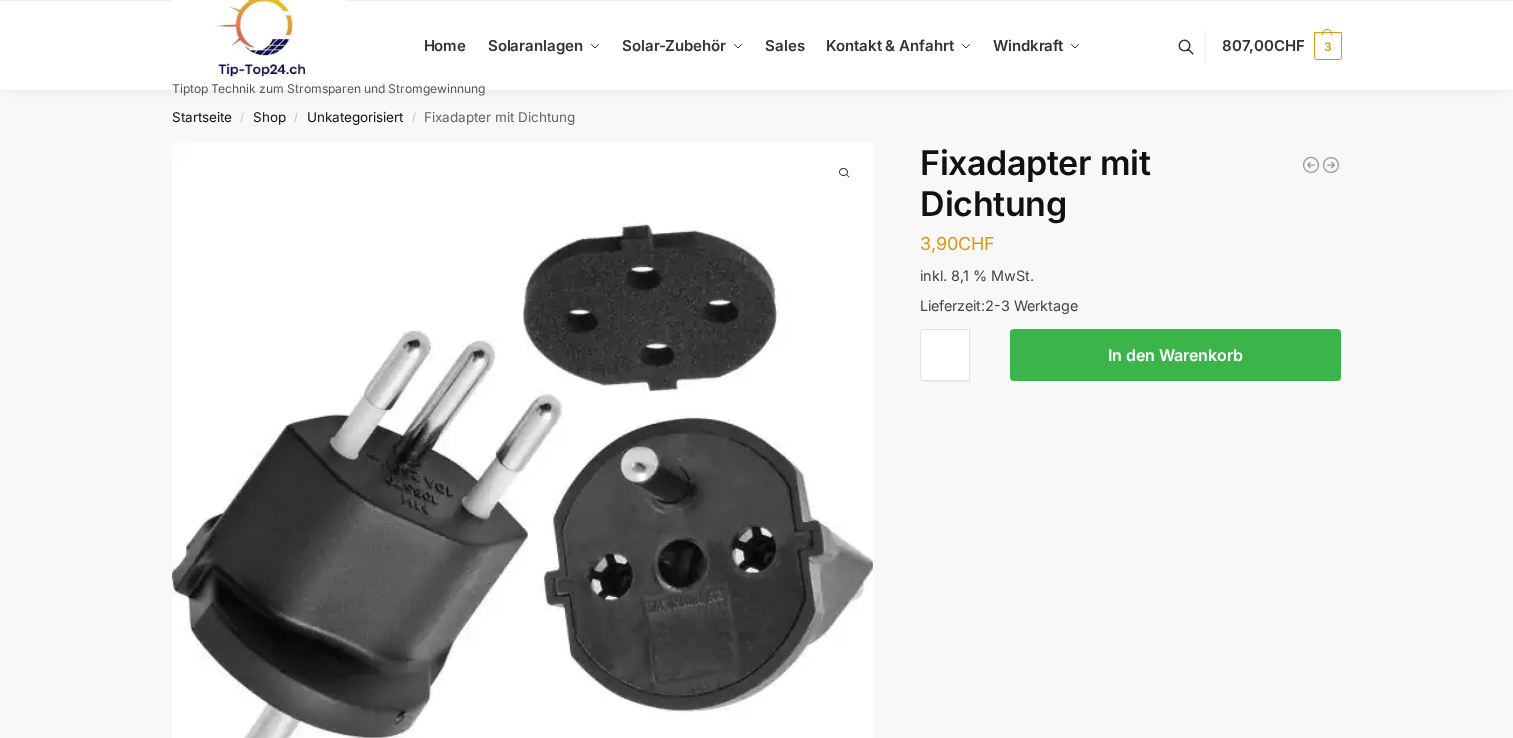 scroll, scrollTop: 0, scrollLeft: 0, axis: both 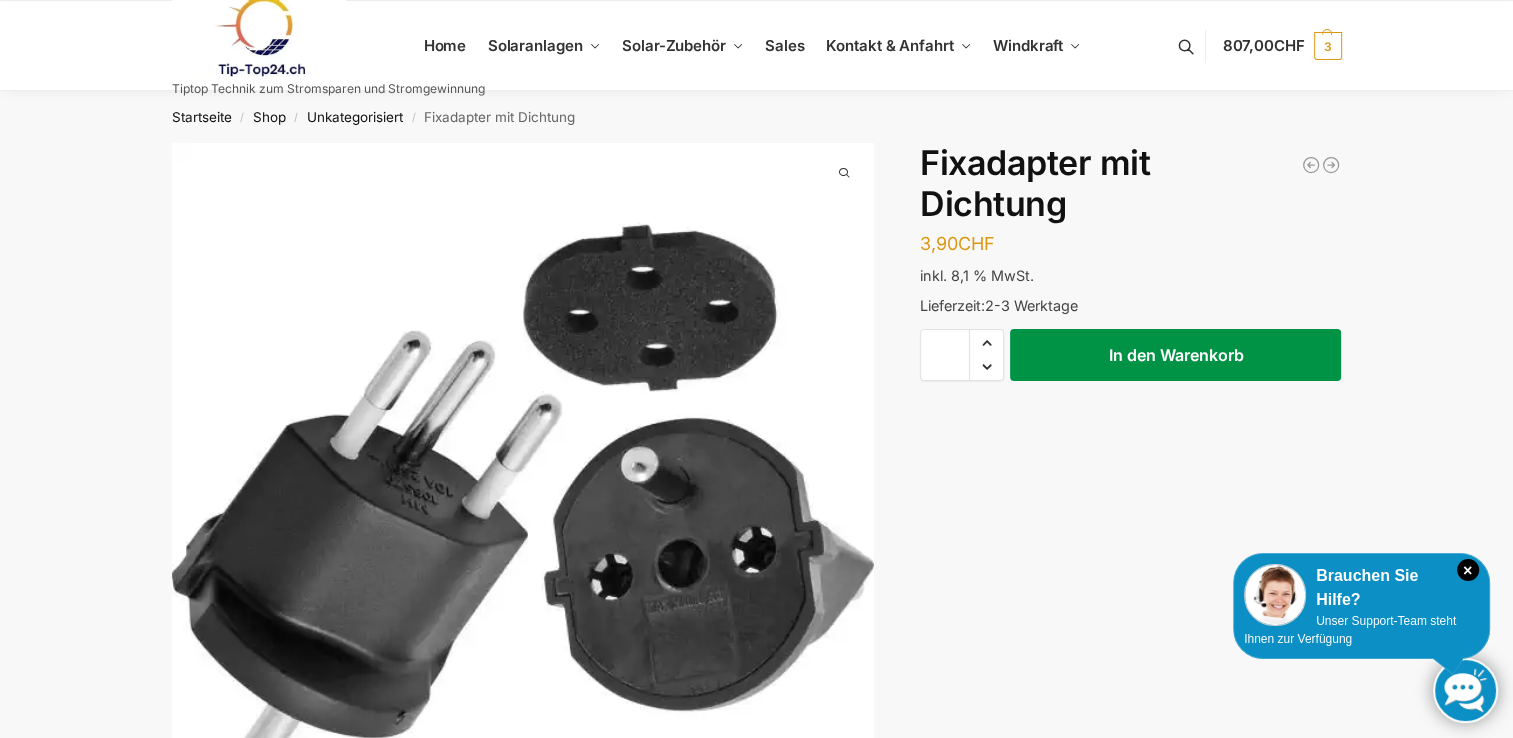click on "In den Warenkorb" at bounding box center [1175, 355] 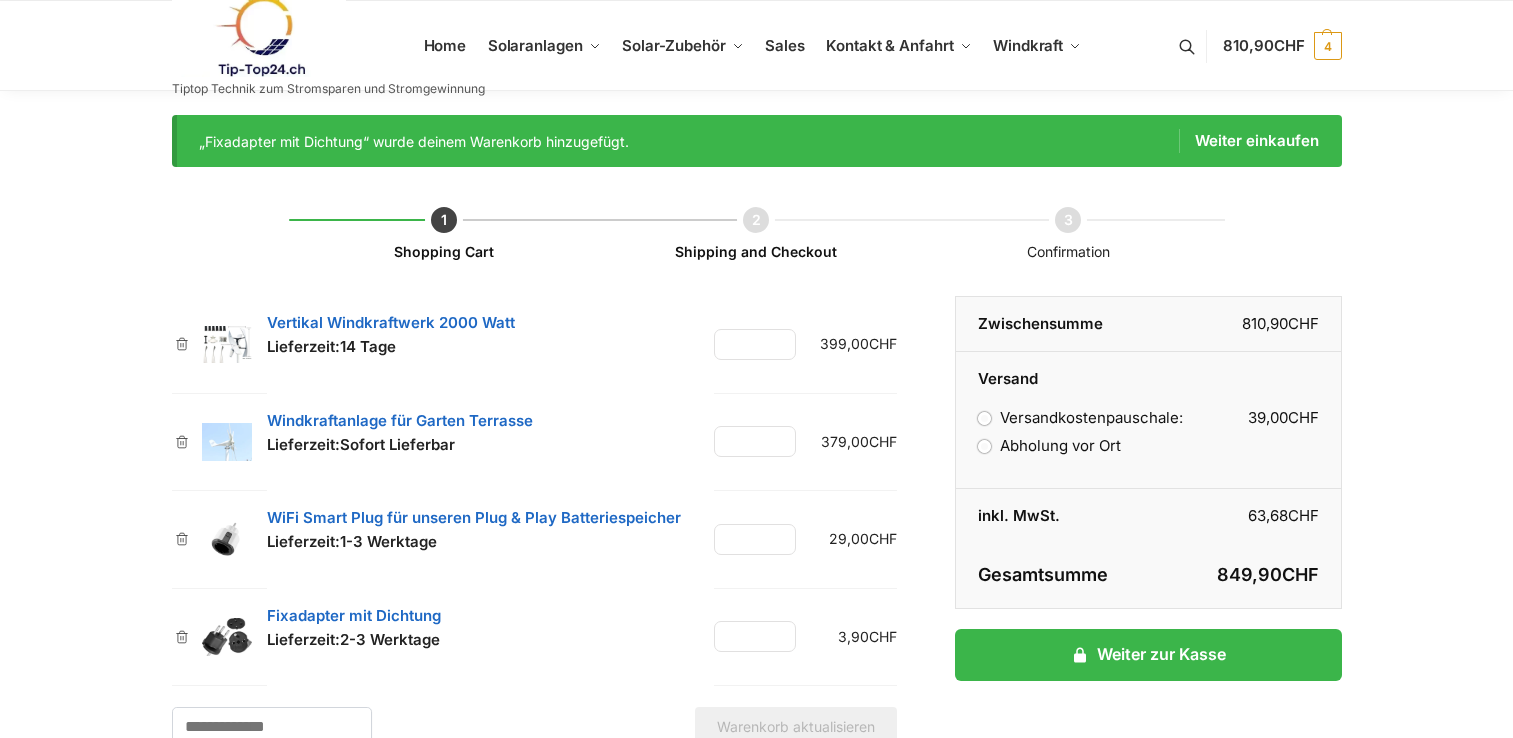 scroll, scrollTop: 0, scrollLeft: 0, axis: both 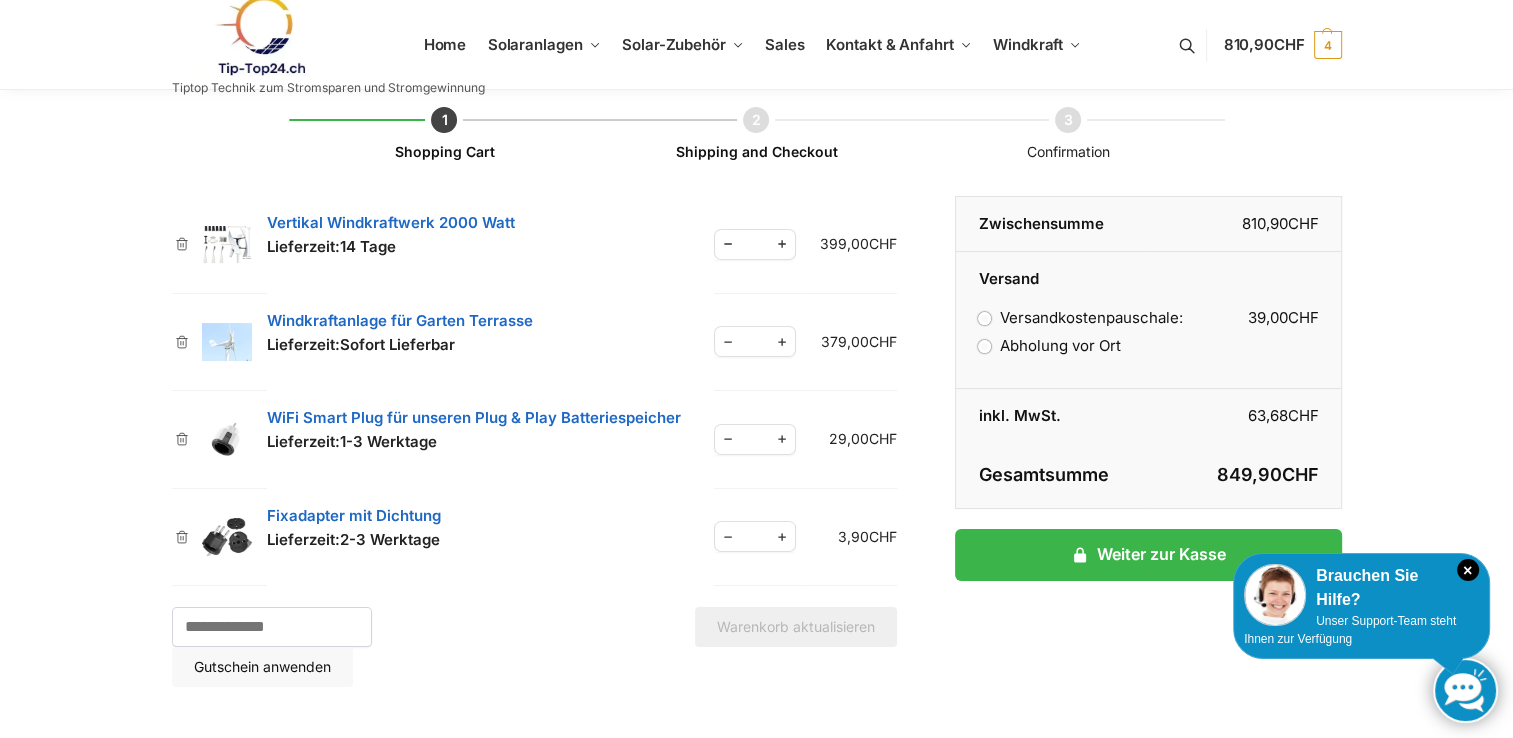 click on "Abholung vor Ort" at bounding box center [1049, 345] 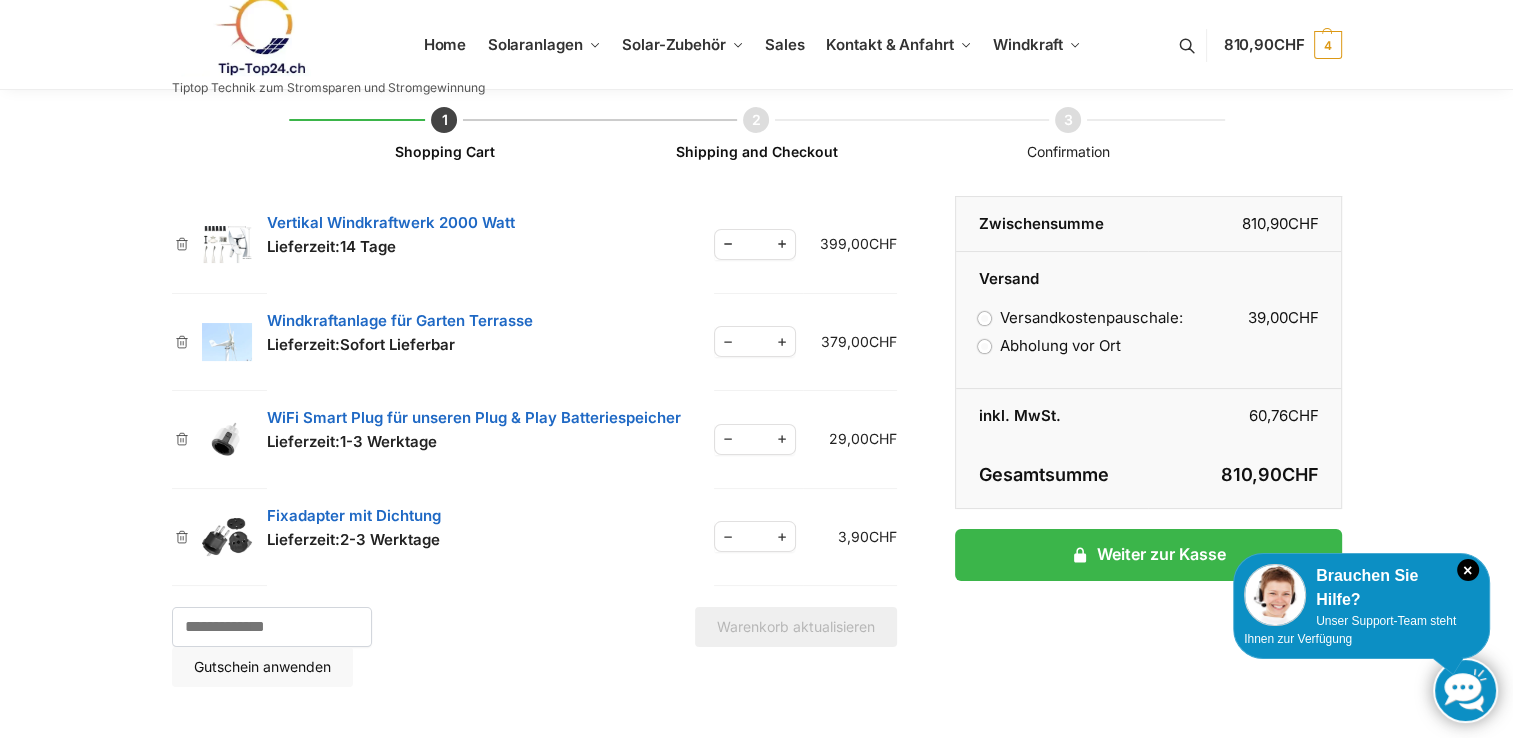 click on "Versandkostenpauschale:  39,00  CHF" at bounding box center [1080, 317] 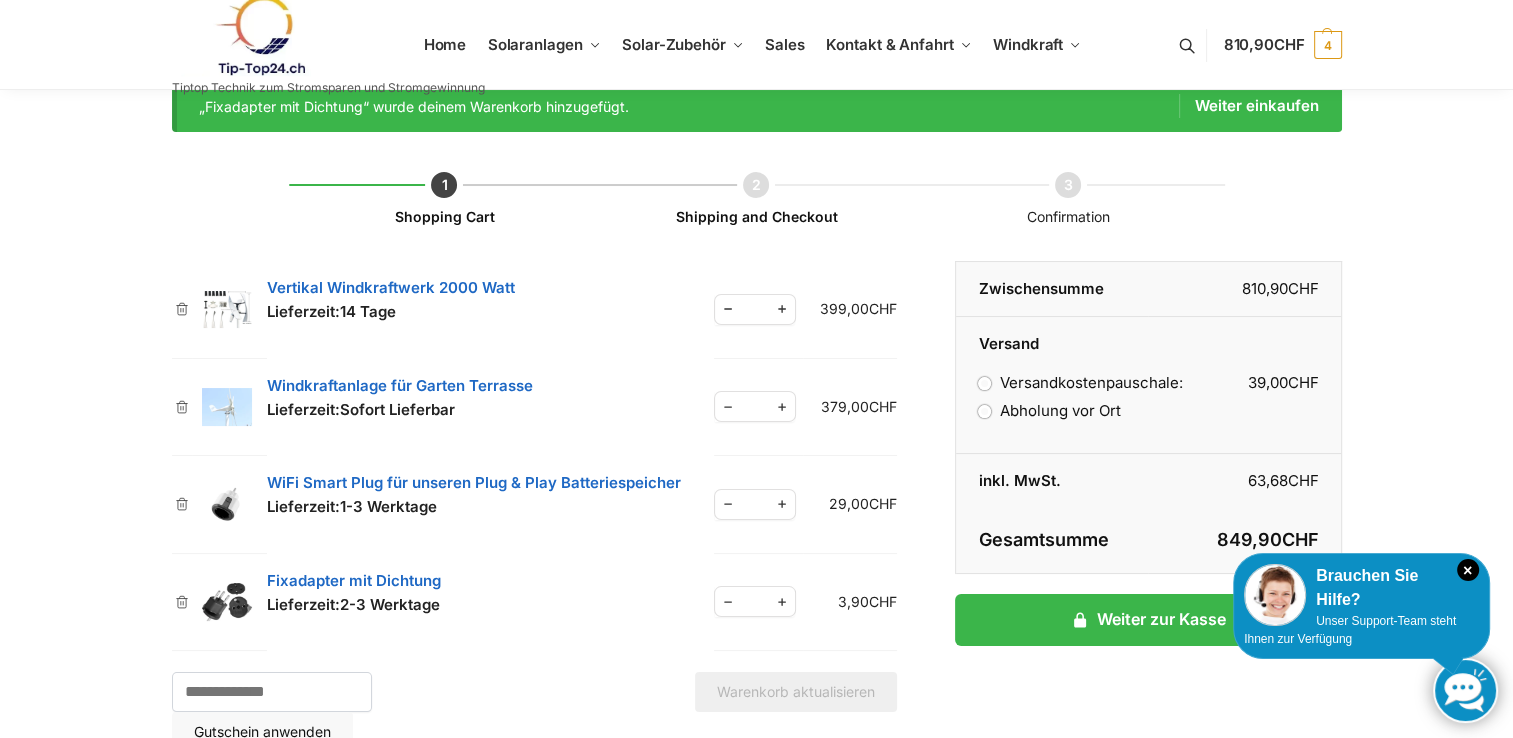 scroll, scrollTop: 0, scrollLeft: 0, axis: both 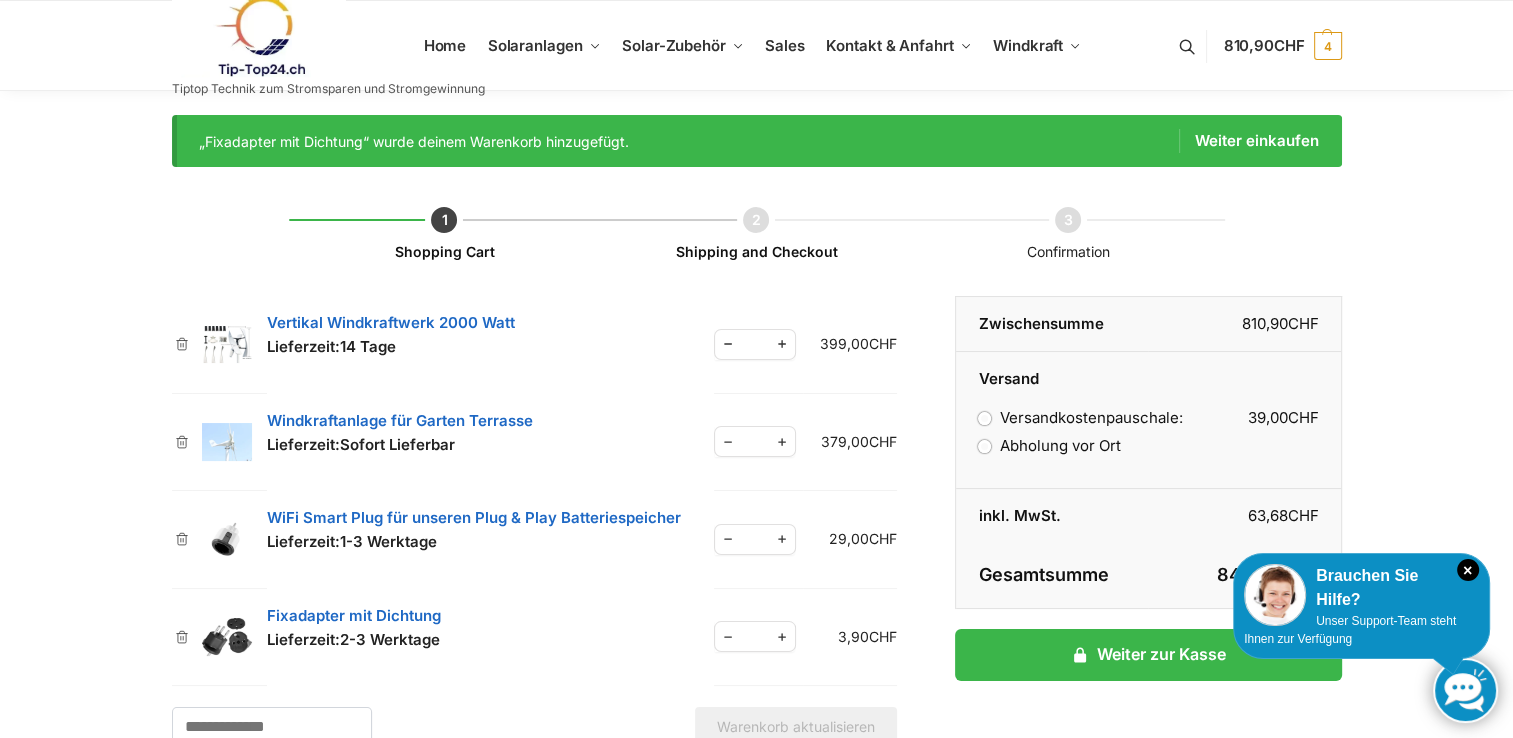 click at bounding box center [328, 36] 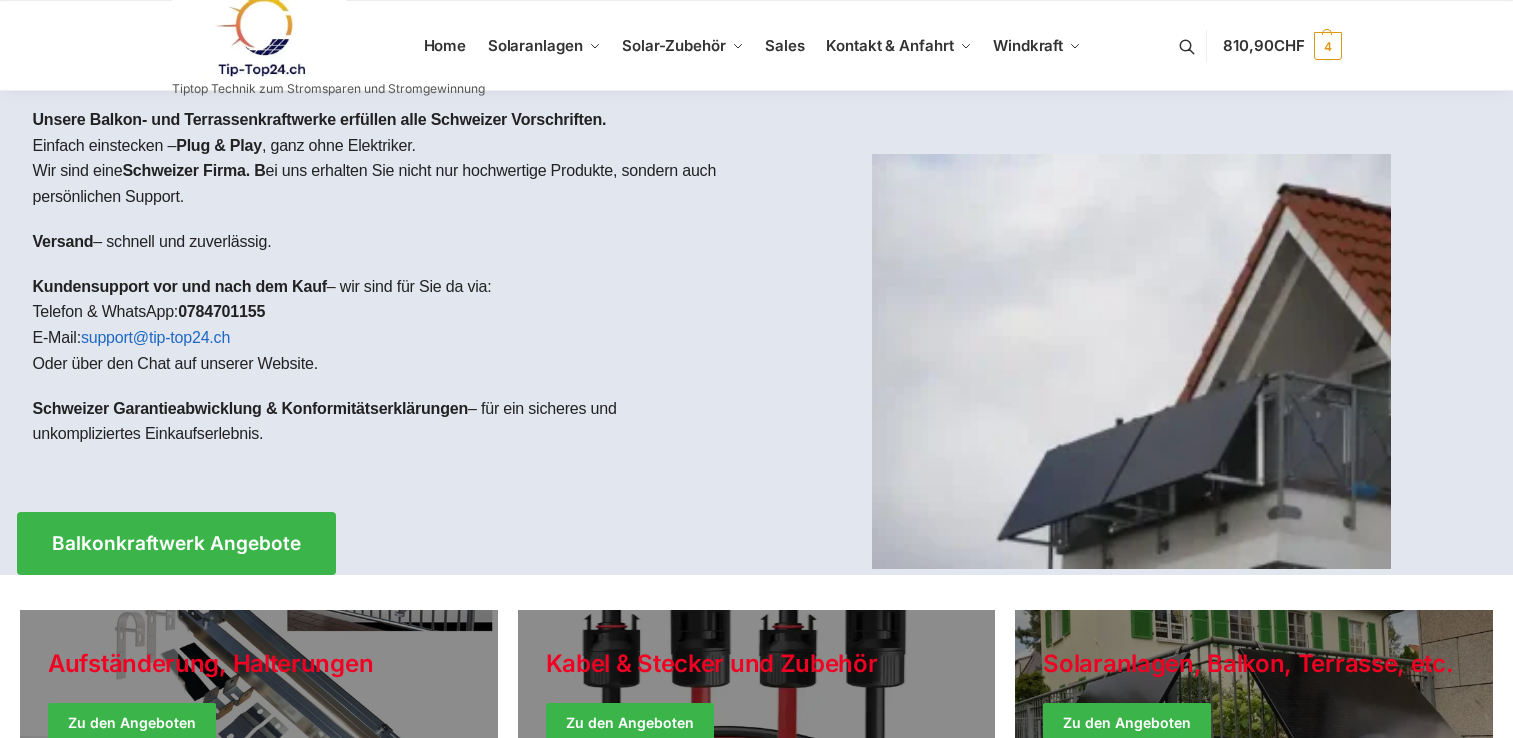 scroll, scrollTop: 0, scrollLeft: 0, axis: both 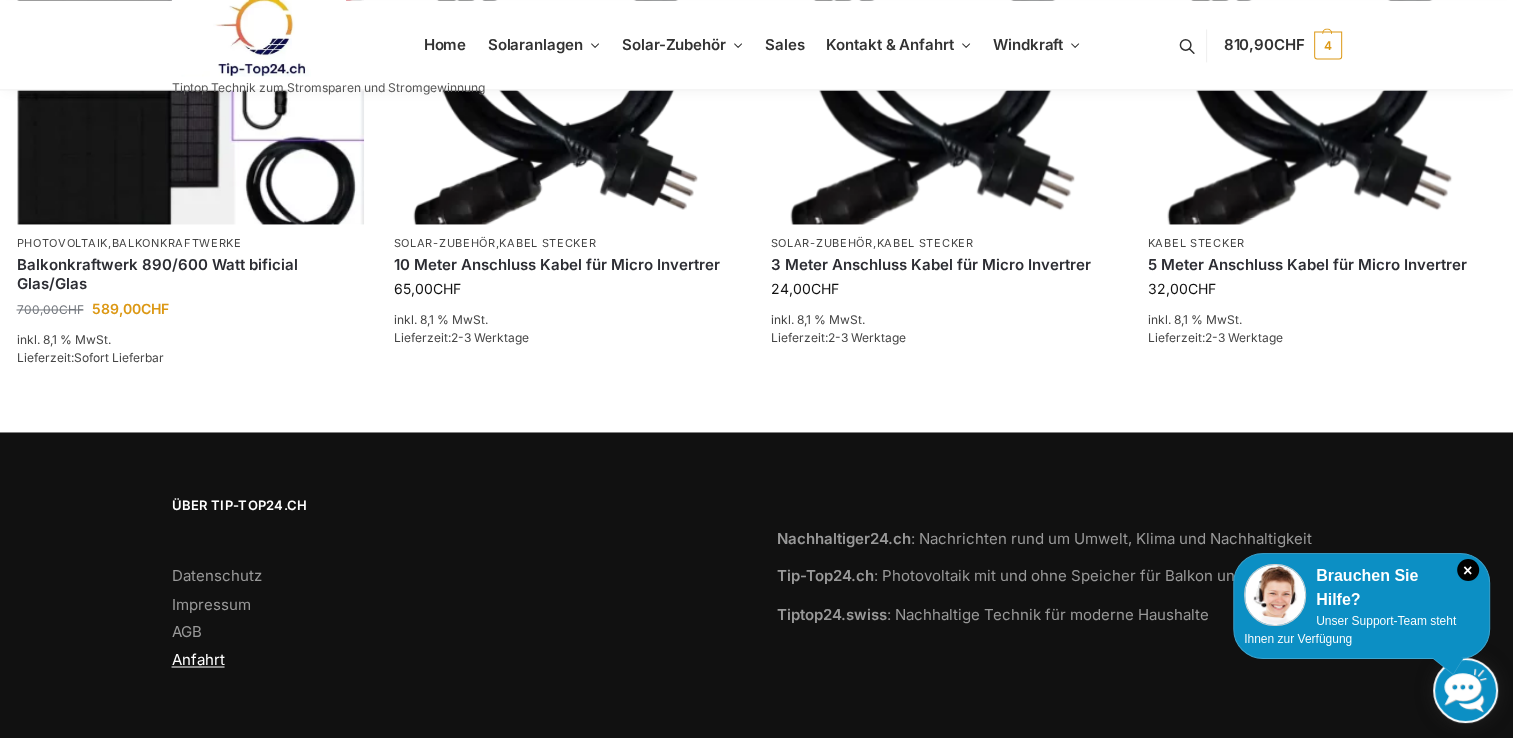 click on "Anfahrt" at bounding box center [198, 658] 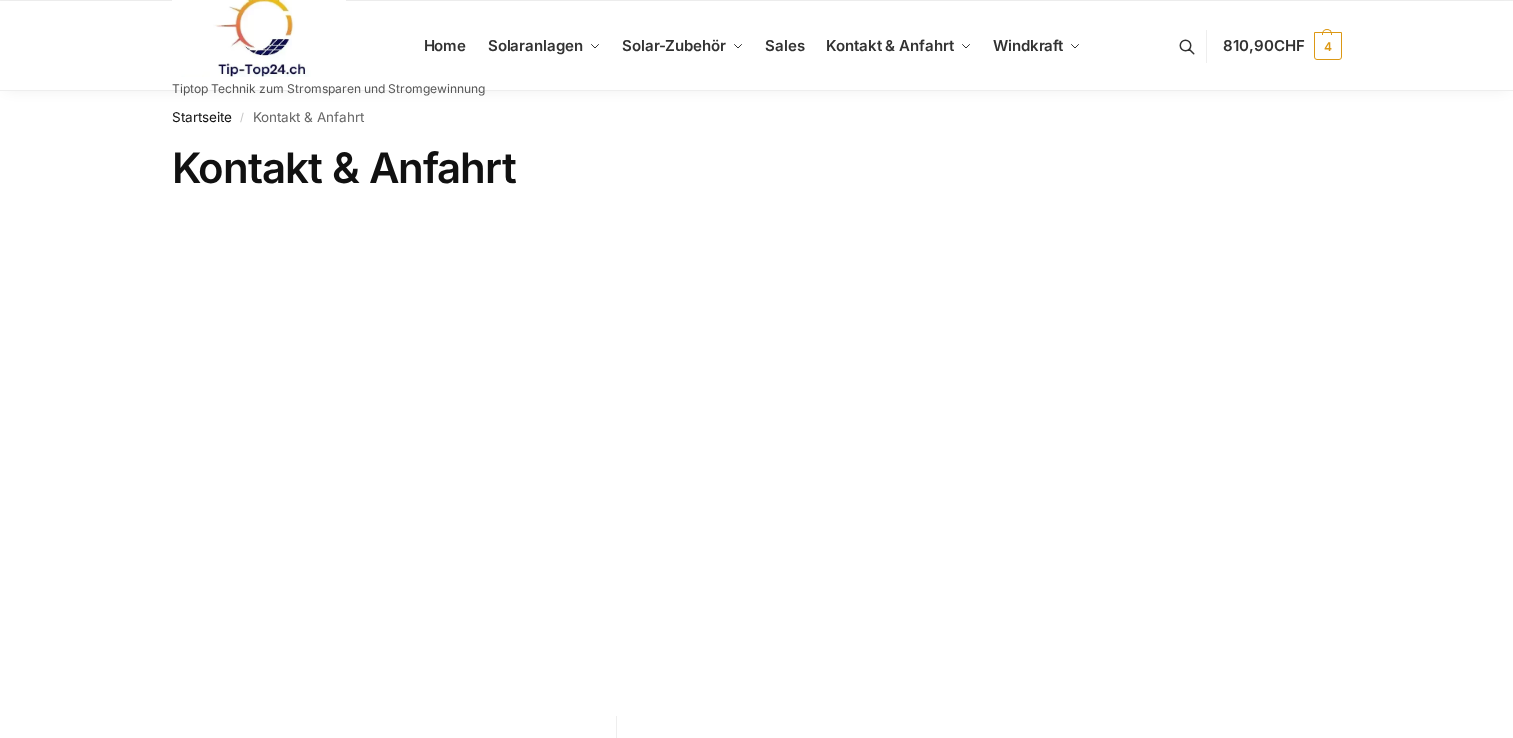 scroll, scrollTop: 0, scrollLeft: 0, axis: both 